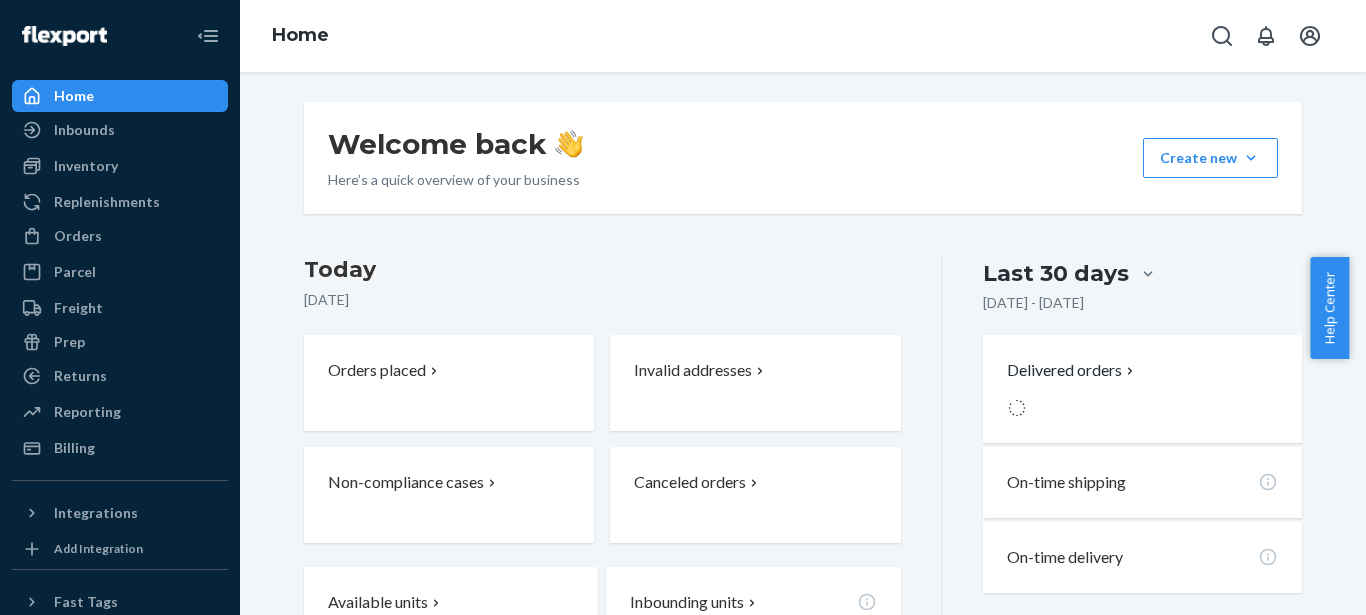 scroll, scrollTop: 0, scrollLeft: 0, axis: both 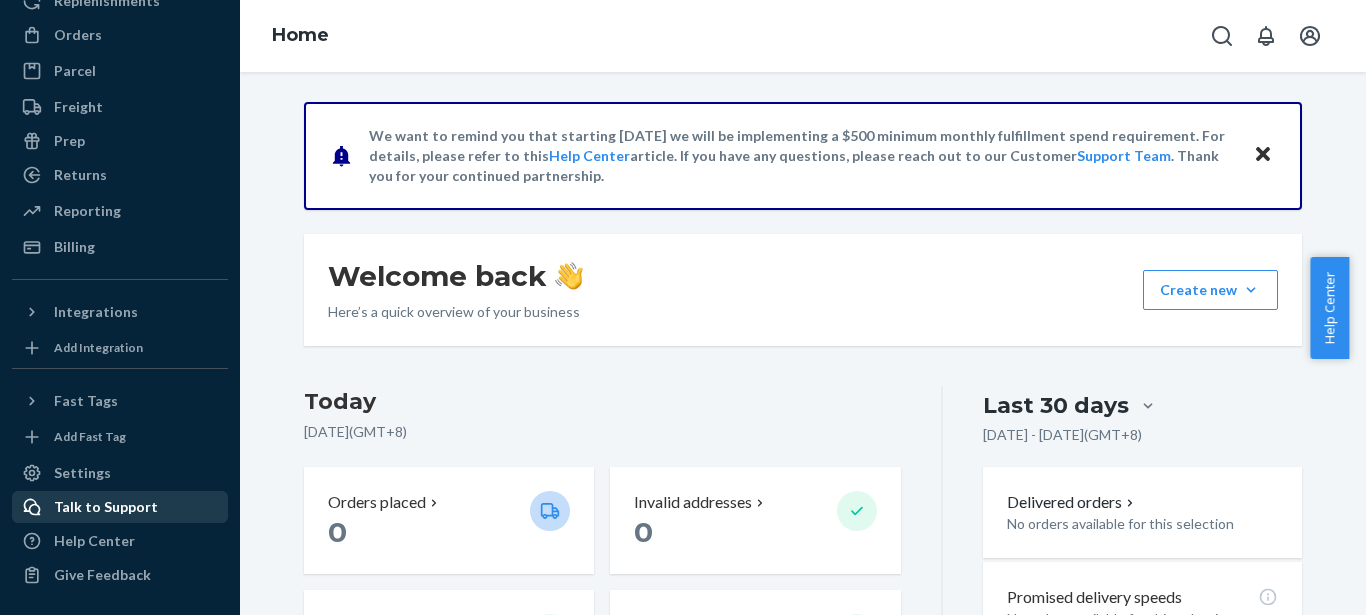 click on "Talk to Support" at bounding box center [106, 507] 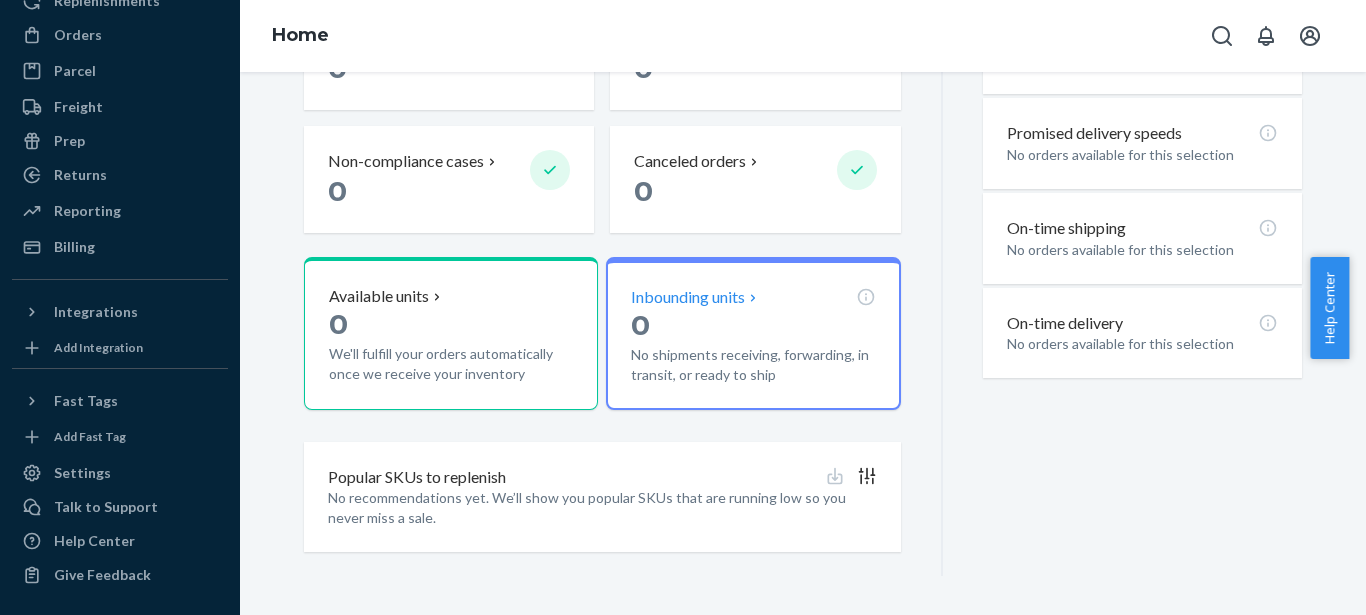 scroll, scrollTop: 0, scrollLeft: 0, axis: both 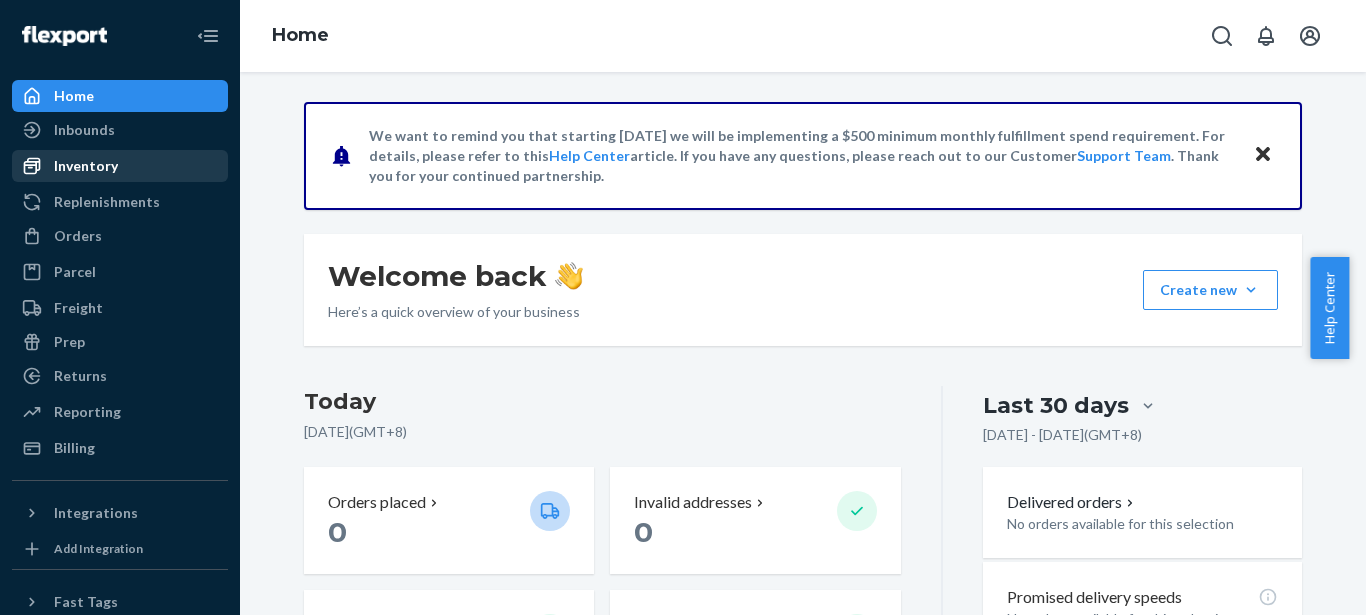 click on "Inventory" at bounding box center (86, 166) 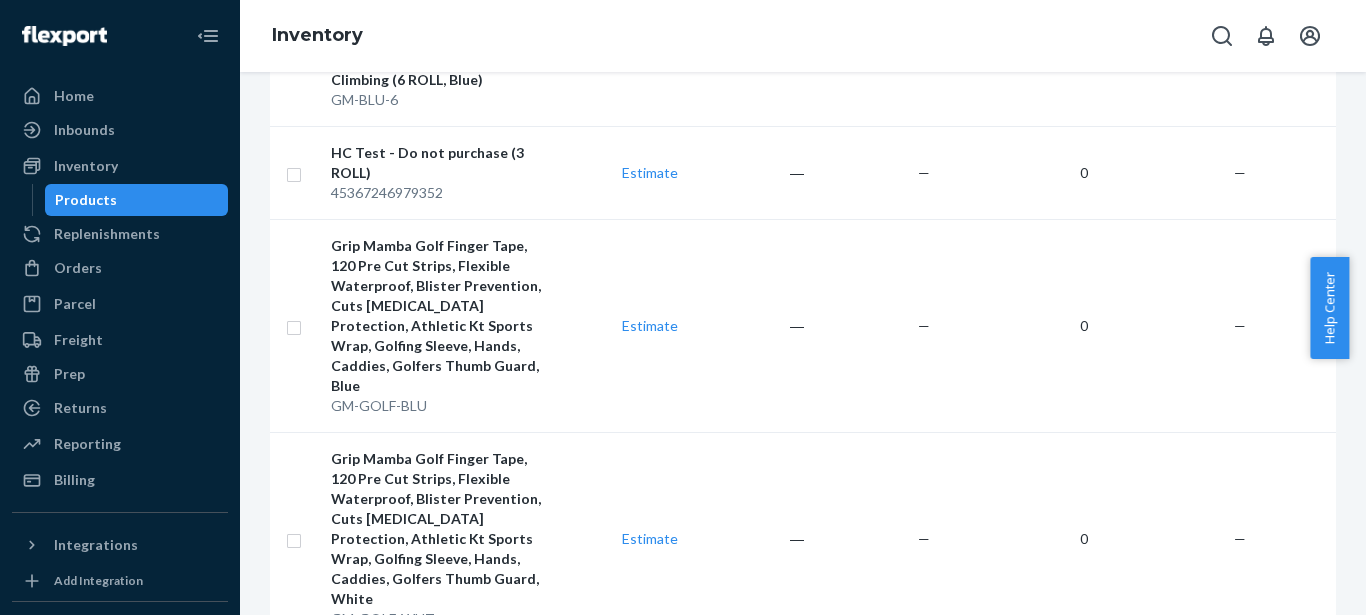 scroll, scrollTop: 3340, scrollLeft: 0, axis: vertical 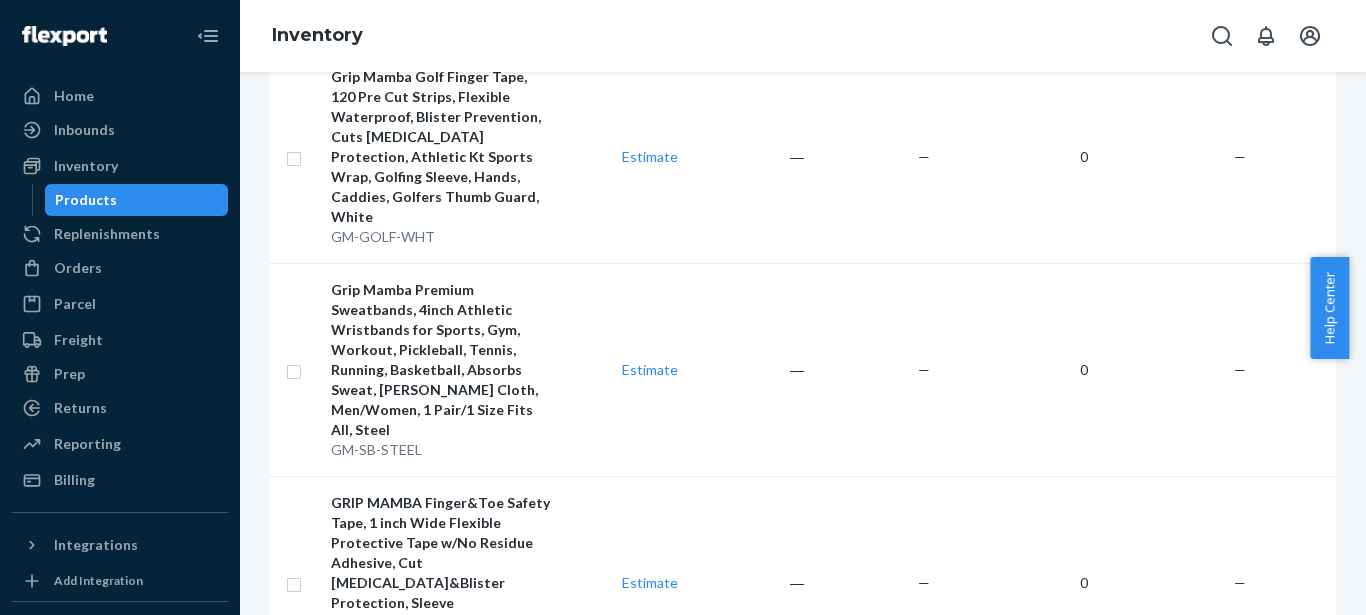 click at bounding box center (980, 734) 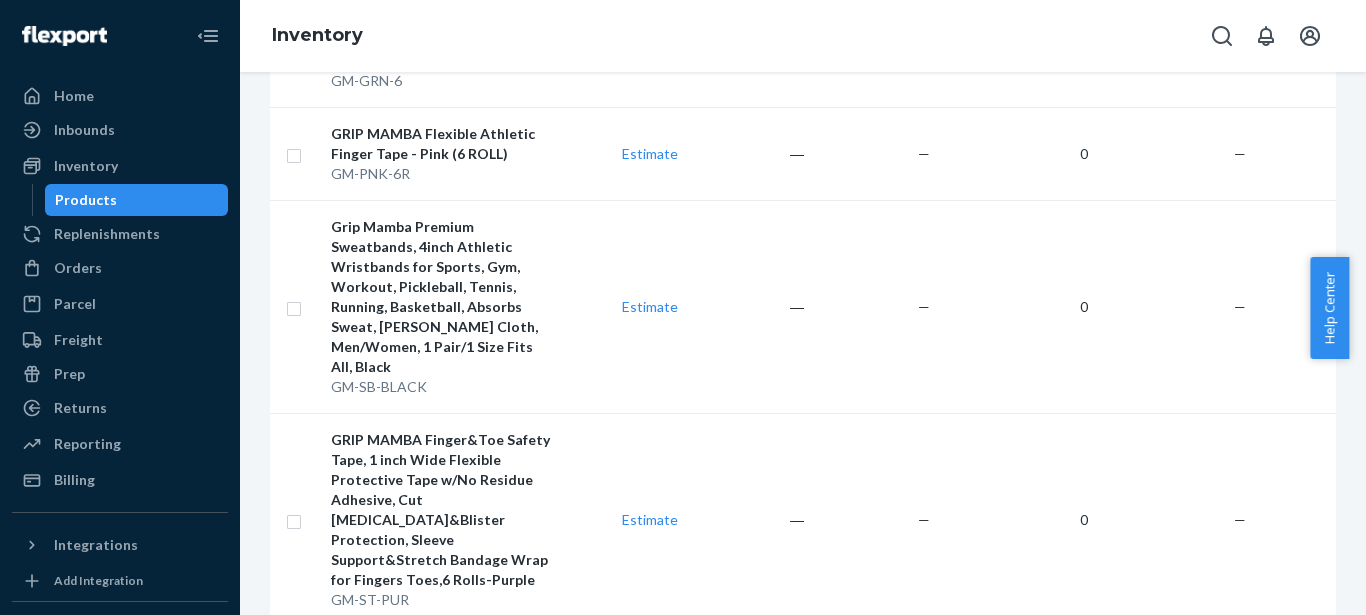 scroll, scrollTop: 1984, scrollLeft: 0, axis: vertical 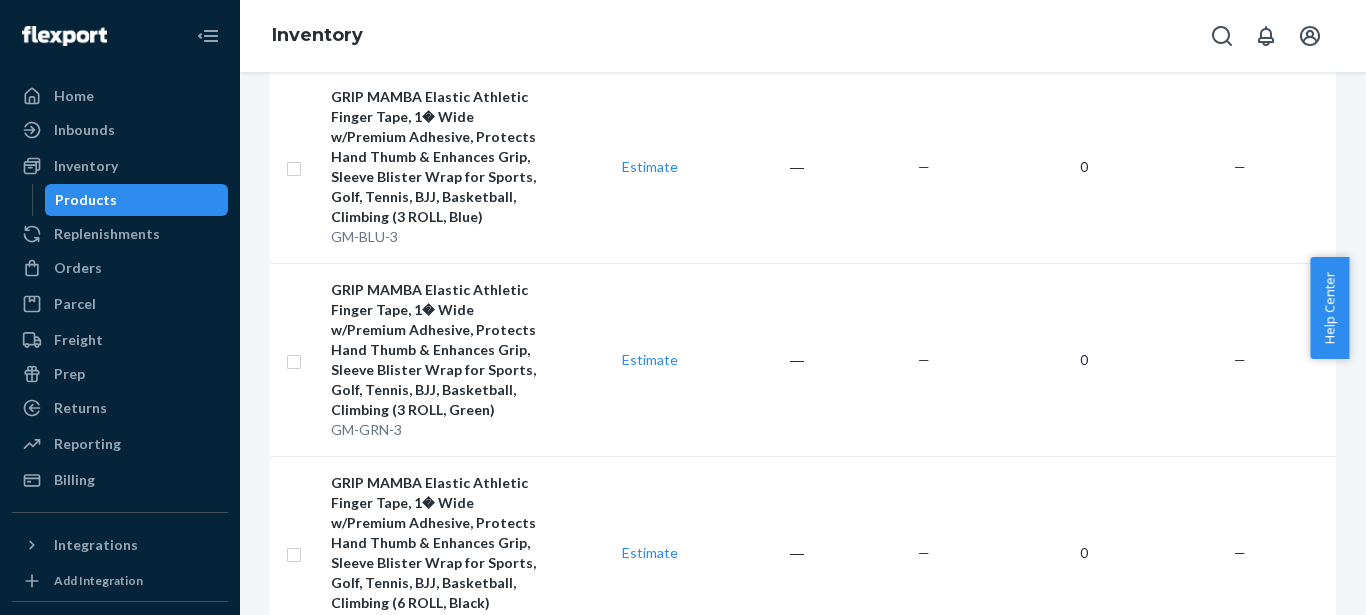 click at bounding box center [890, 694] 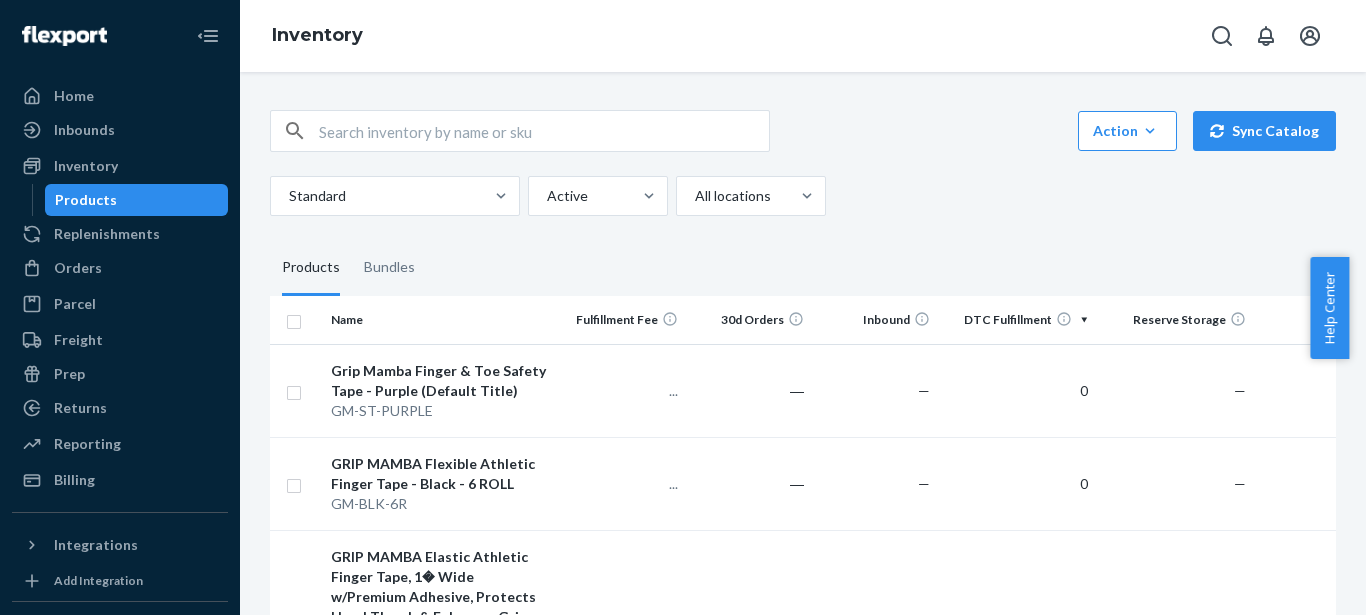 scroll, scrollTop: 306, scrollLeft: 0, axis: vertical 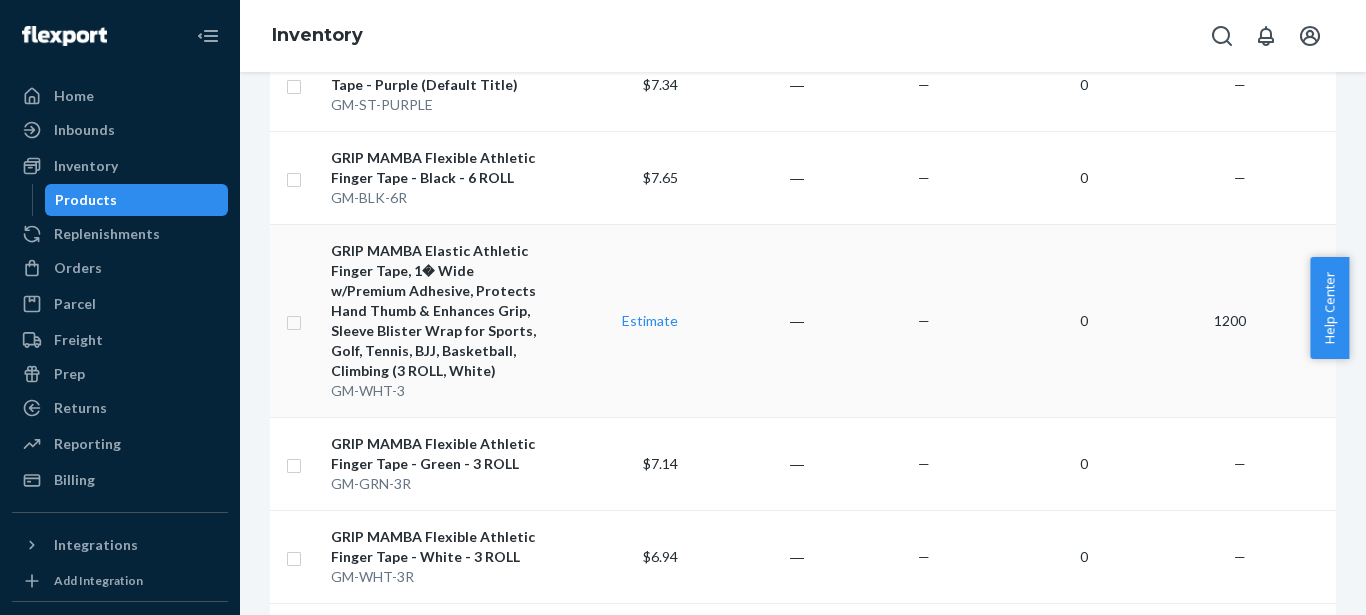click on "GRIP MAMBA Elastic Athletic Finger Tape, 1� Wide w/Premium Adhesive, Protects Hand Thumb & Enhances Grip, Sleeve Blister Wrap for Sports, Golf, Tennis, BJJ, Basketball, Climbing (3 ROLL, White)" at bounding box center [441, 311] 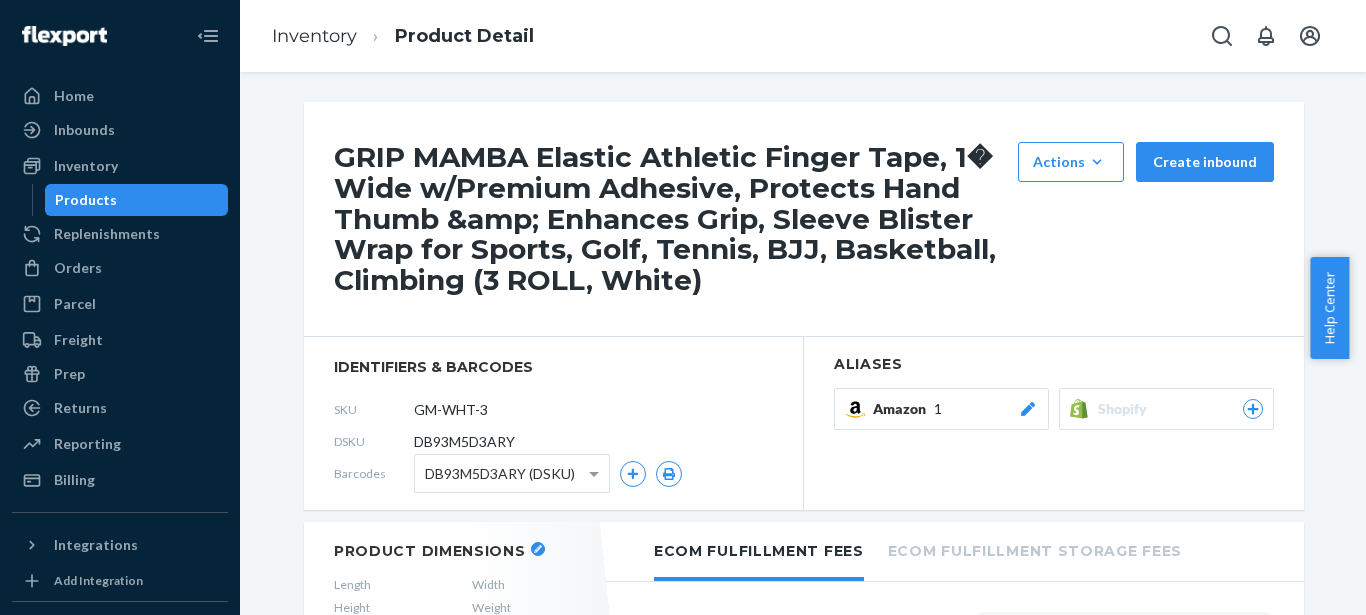 scroll, scrollTop: 816, scrollLeft: 0, axis: vertical 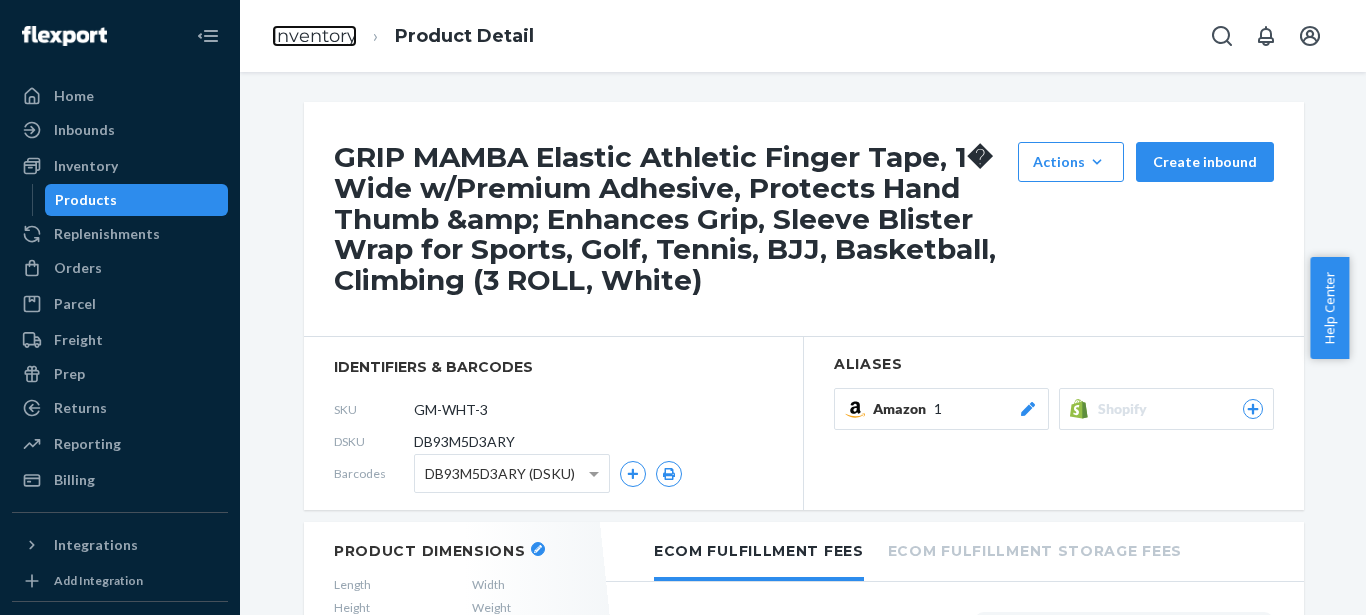 click on "Inventory" at bounding box center (314, 36) 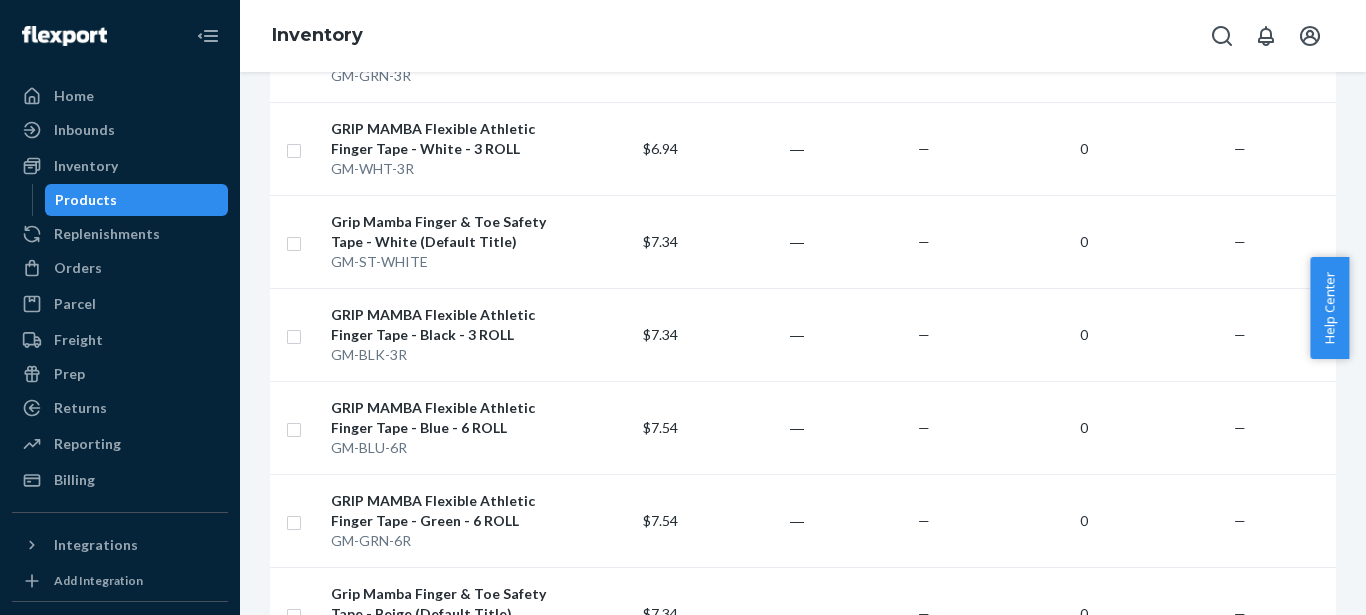 scroll, scrollTop: 1224, scrollLeft: 0, axis: vertical 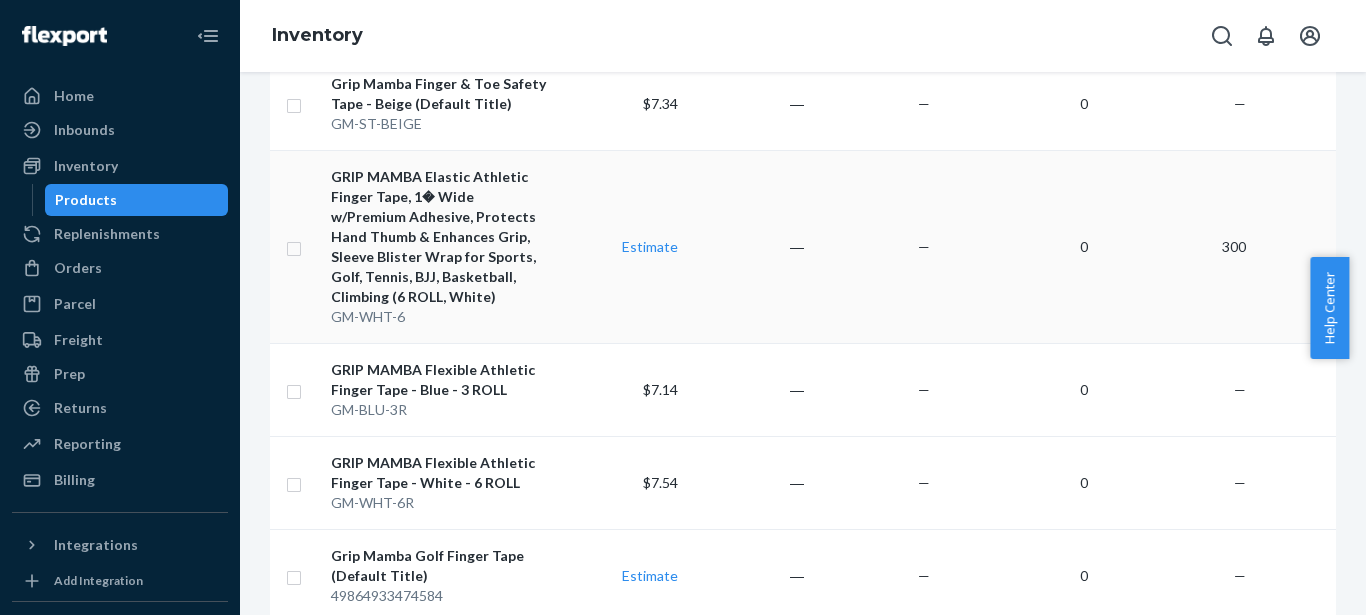 click on "300" at bounding box center (1175, 246) 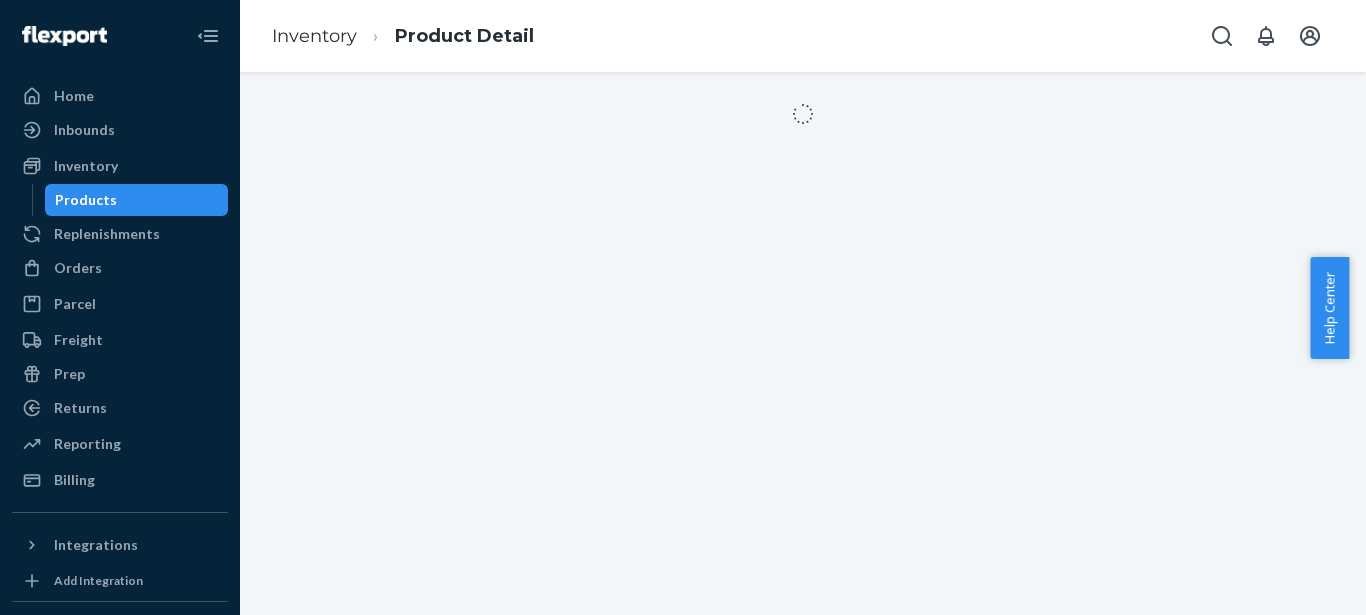 scroll, scrollTop: 0, scrollLeft: 0, axis: both 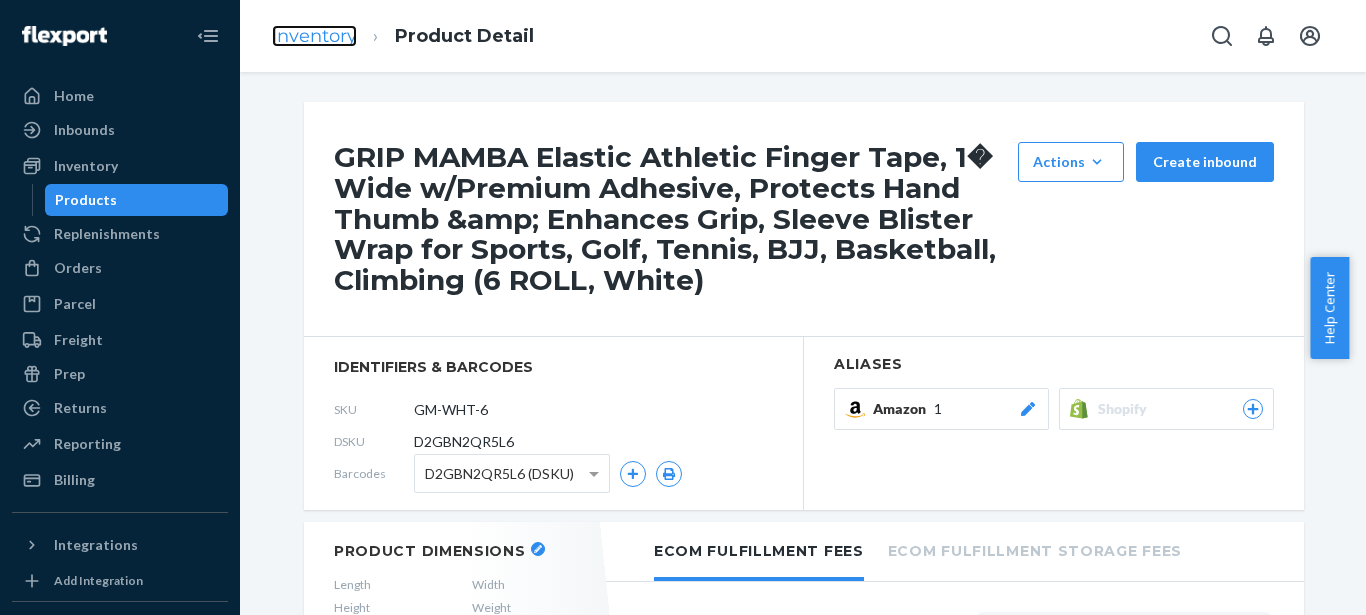 click on "Inventory" at bounding box center (314, 36) 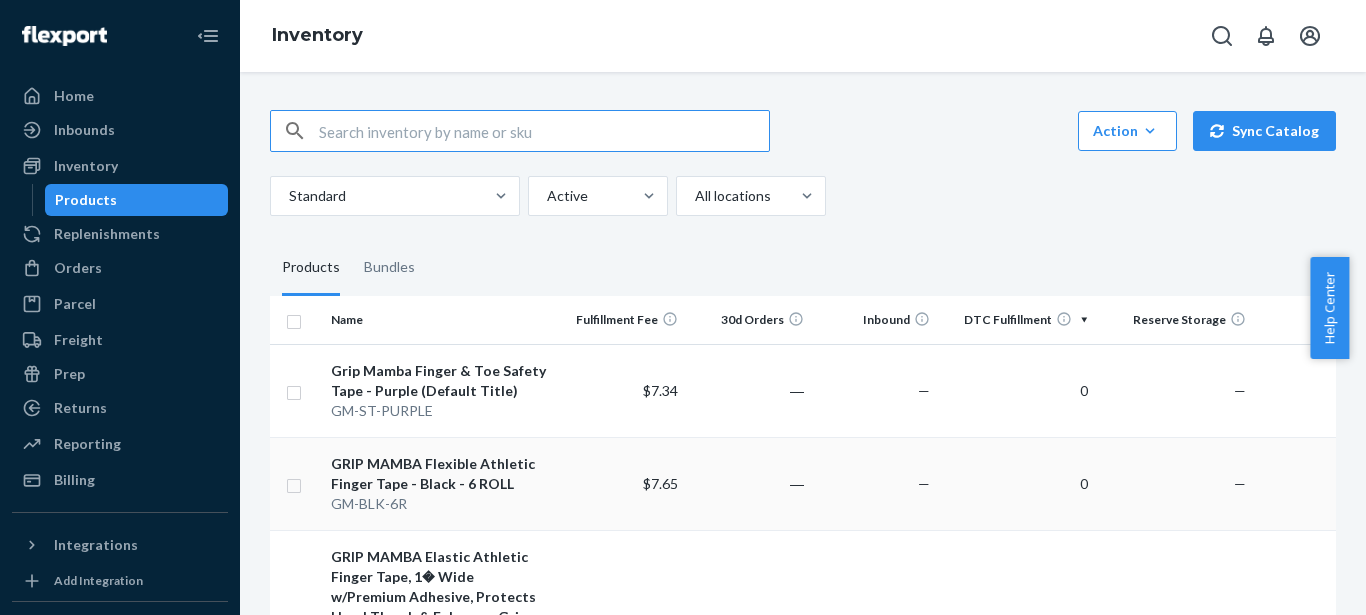 scroll, scrollTop: 306, scrollLeft: 0, axis: vertical 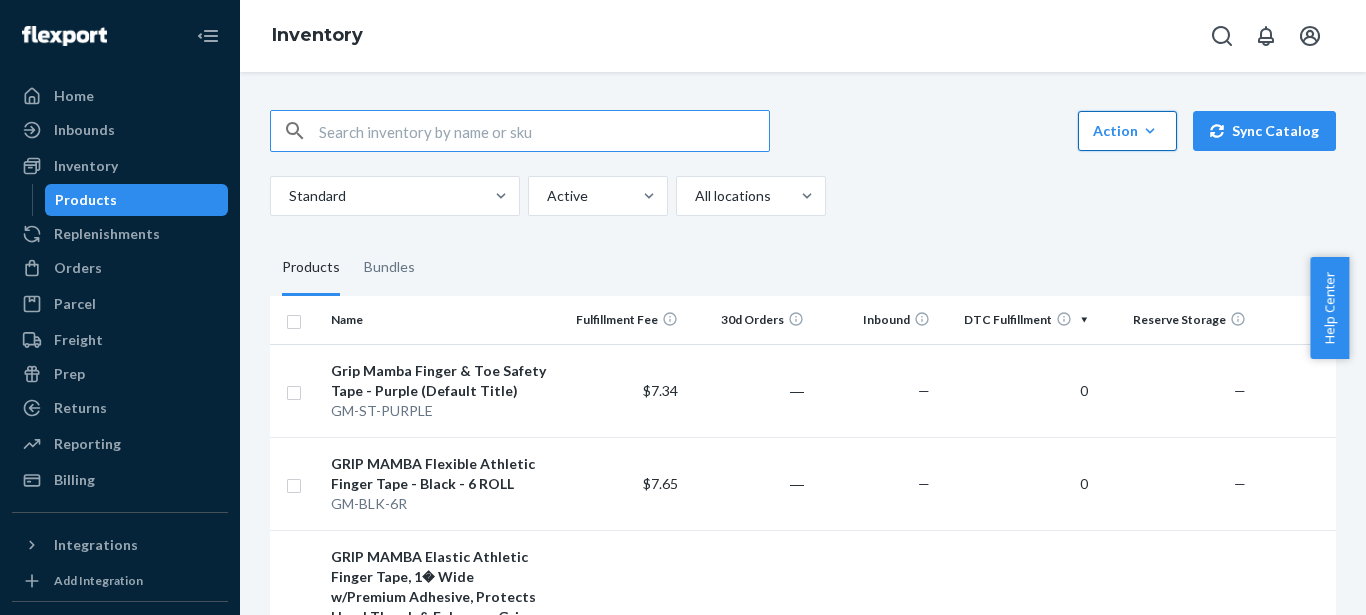 click 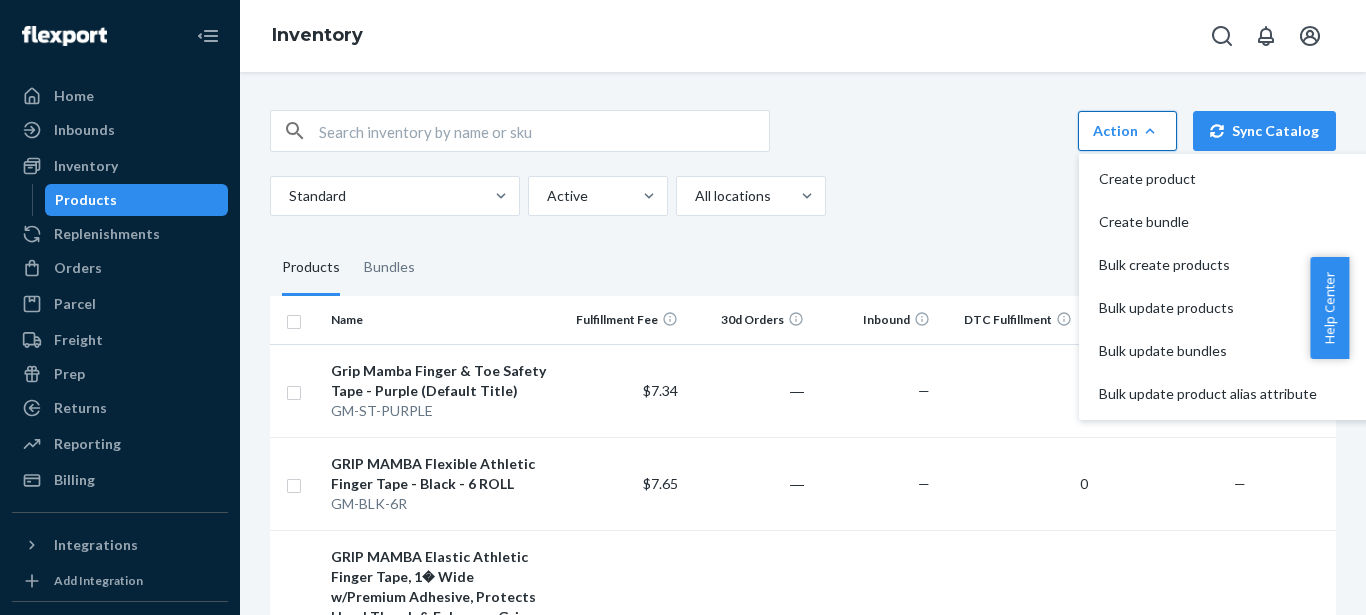 click 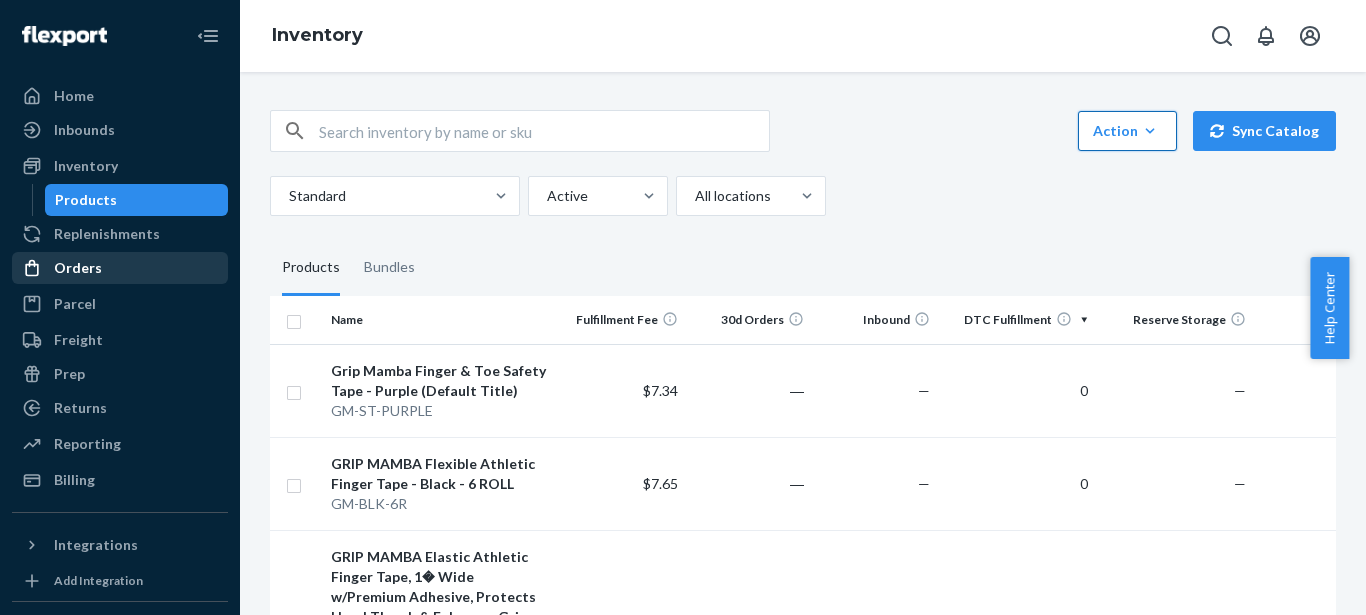 click on "Orders" at bounding box center (78, 268) 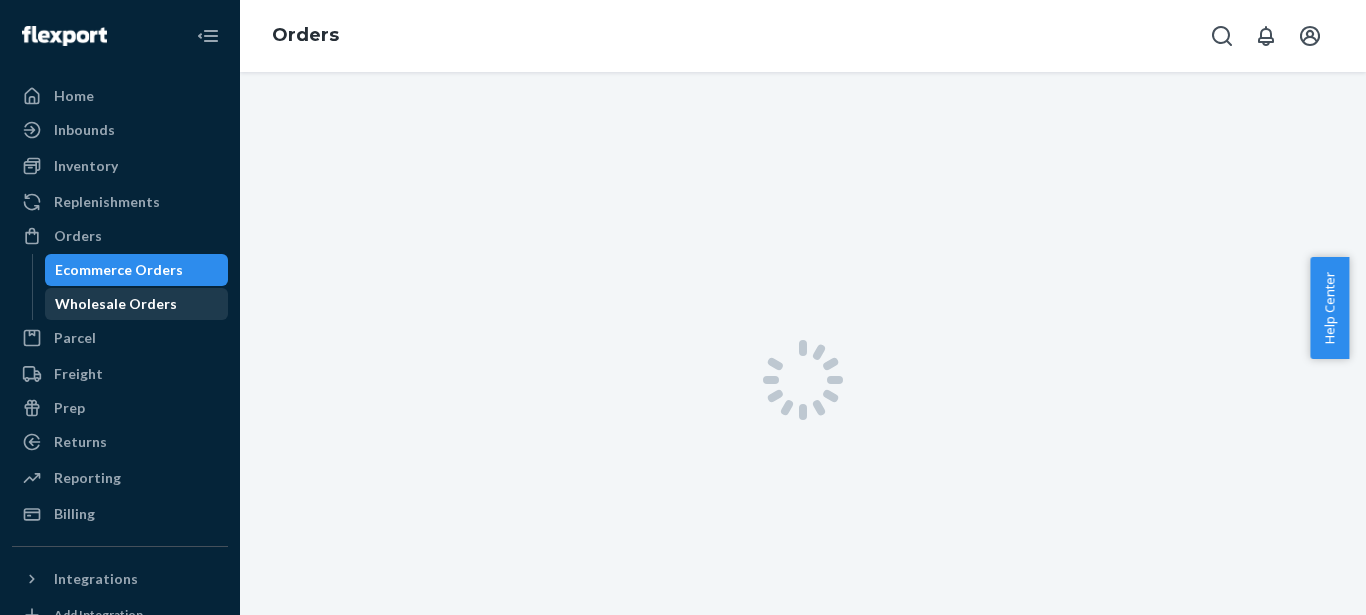 click on "Wholesale Orders" at bounding box center (116, 304) 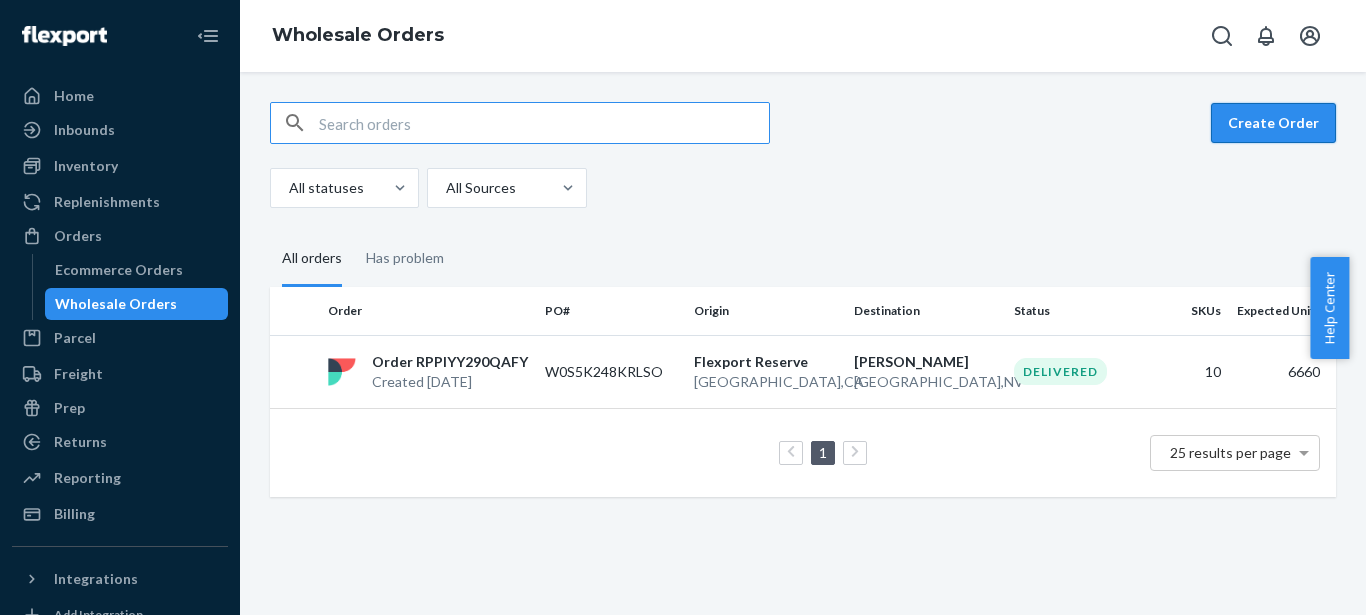 click on "Create Order" at bounding box center (1273, 123) 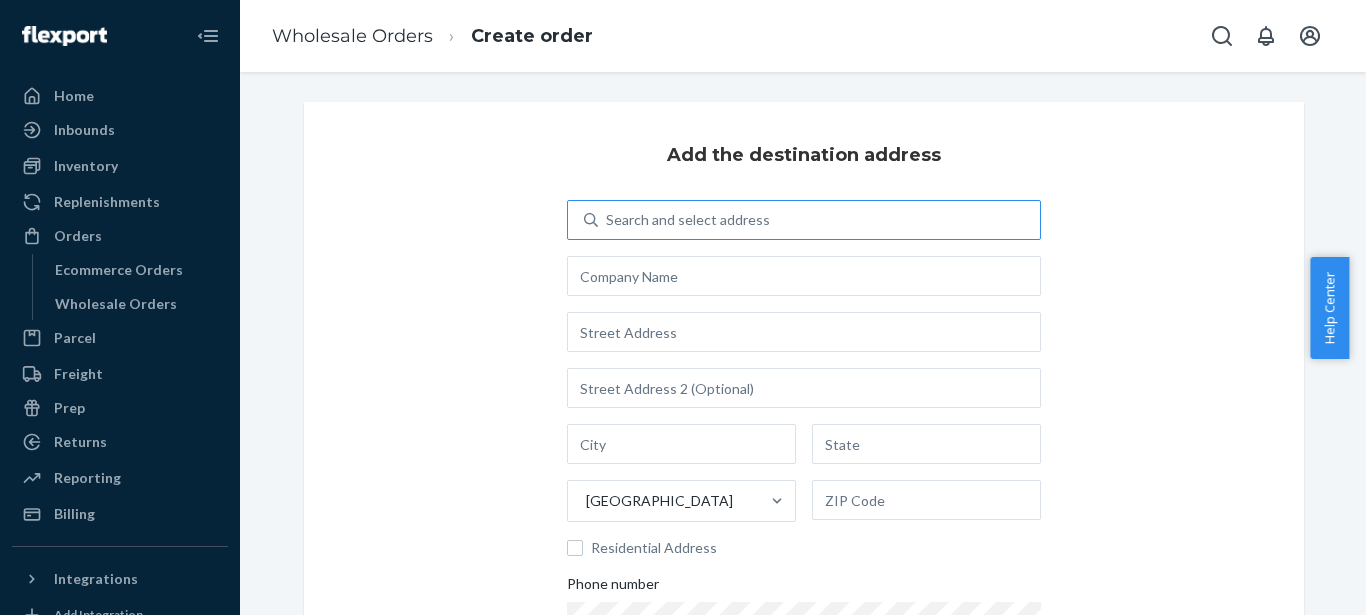 click on "Search and select address" at bounding box center [688, 220] 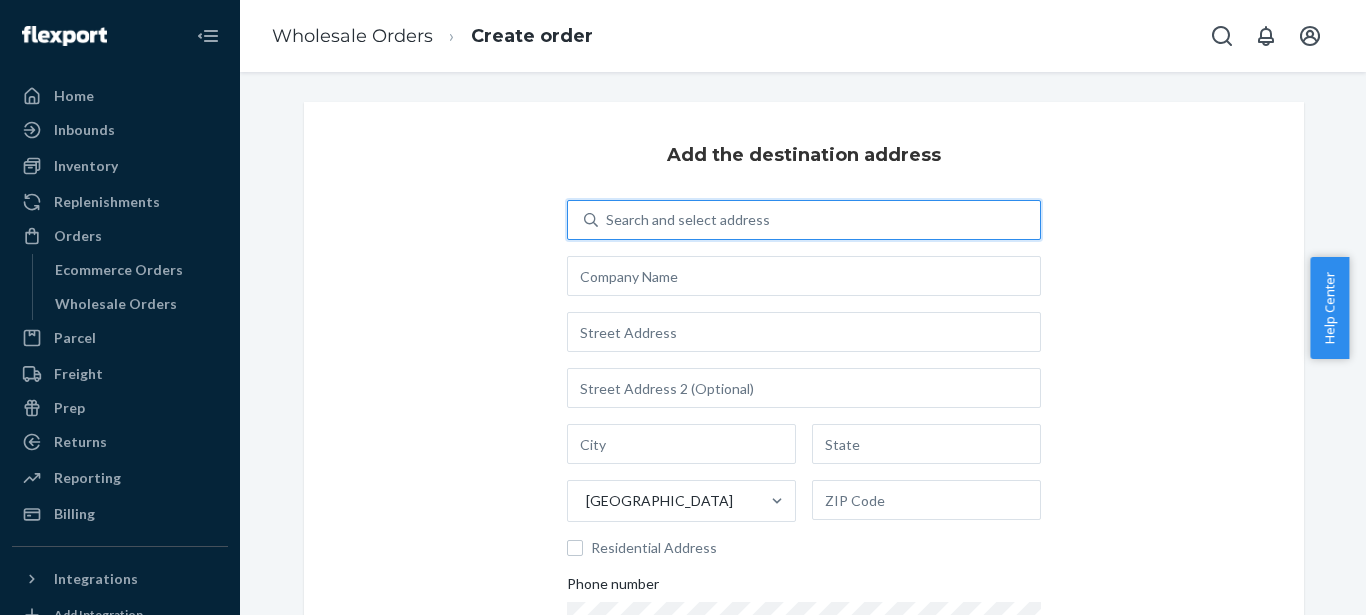 paste on "[STREET_ADDRESS]" 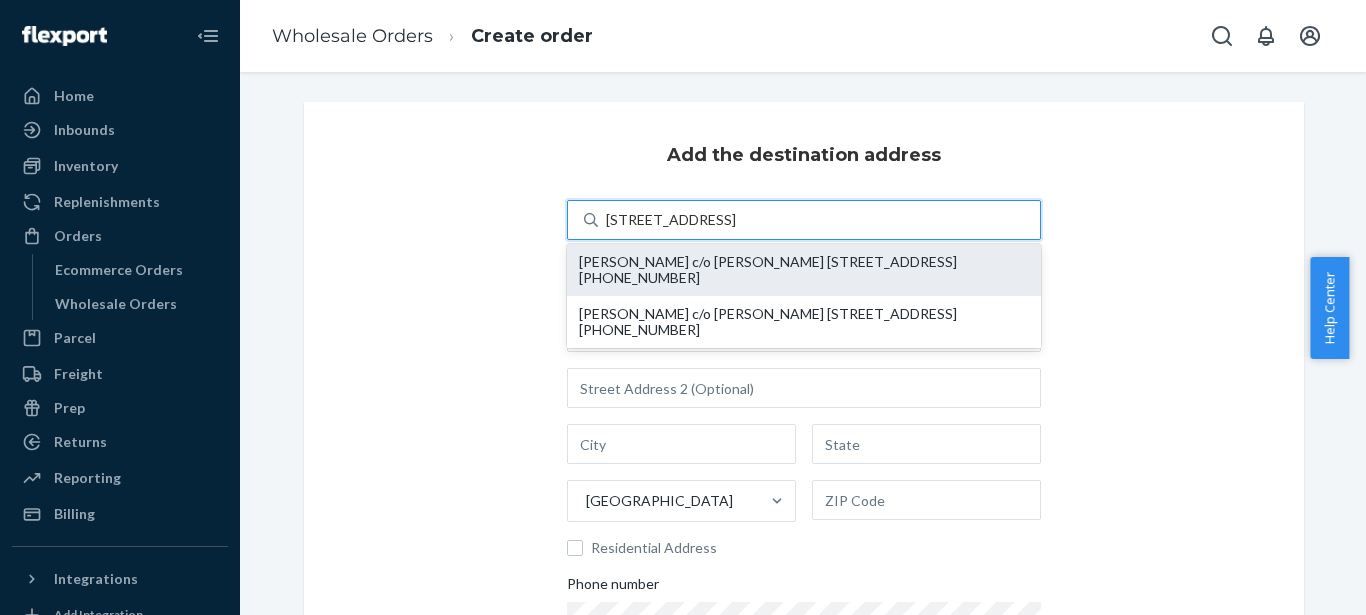 click on "[PERSON_NAME]
c/o
[PERSON_NAME]
[STREET_ADDRESS]
[PHONE_NUMBER]" at bounding box center [803, 270] 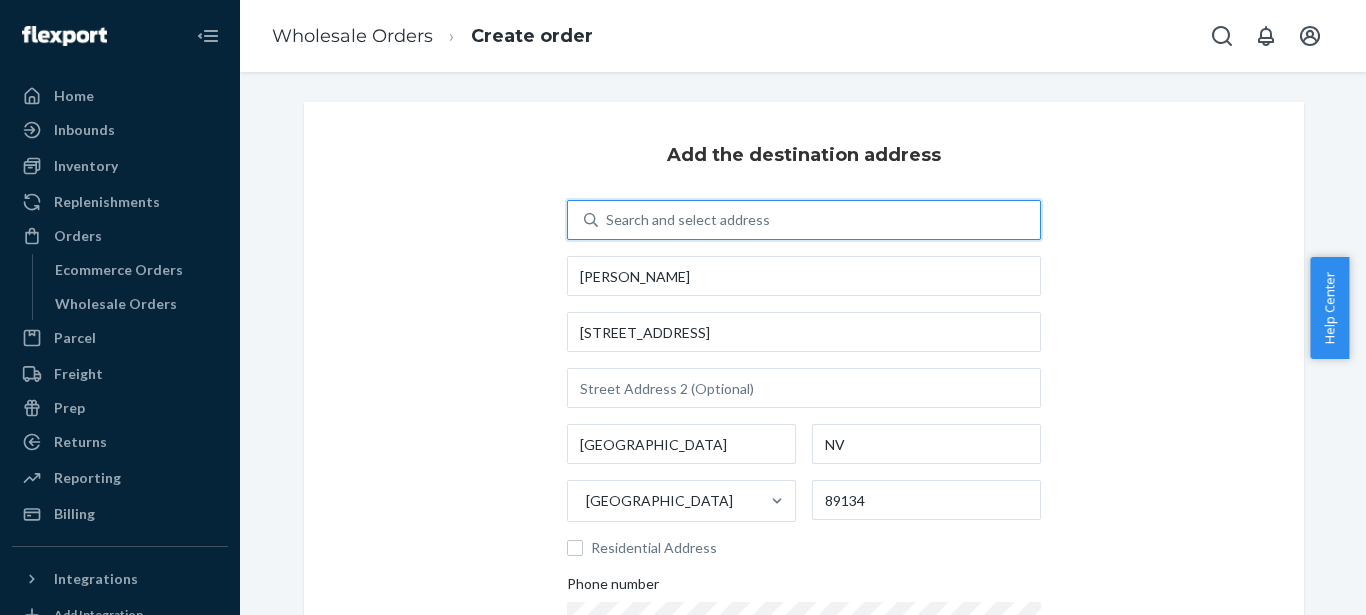 type 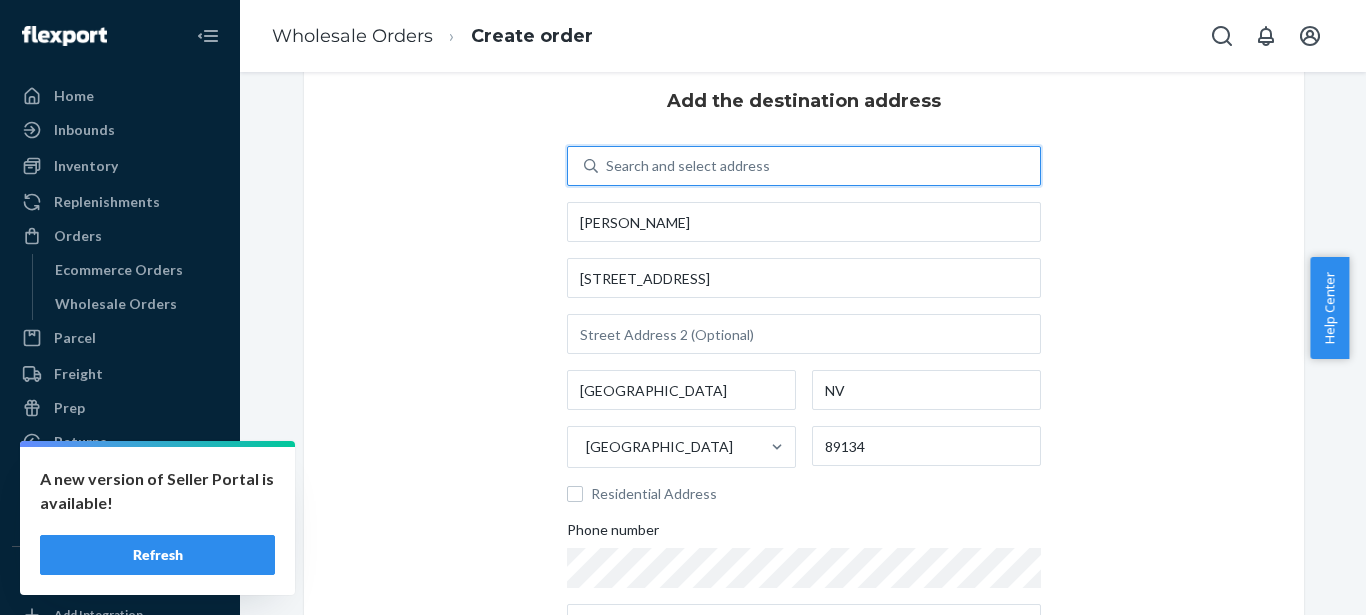 scroll, scrollTop: 102, scrollLeft: 0, axis: vertical 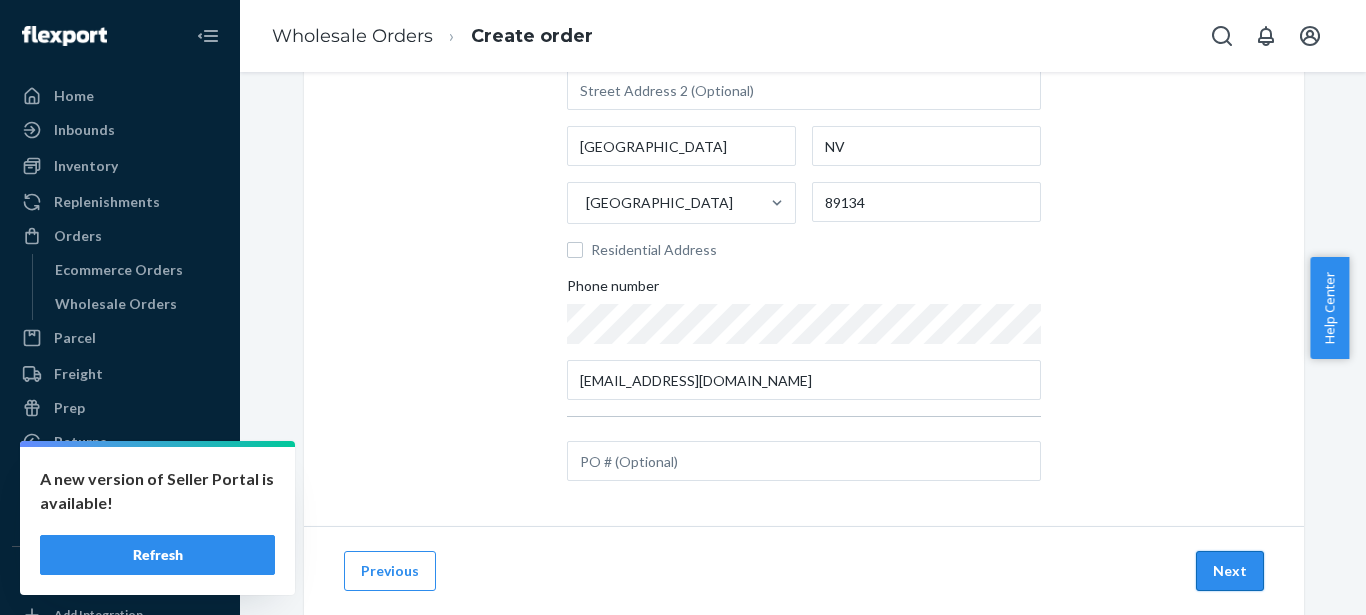 click on "Next" at bounding box center [1230, 571] 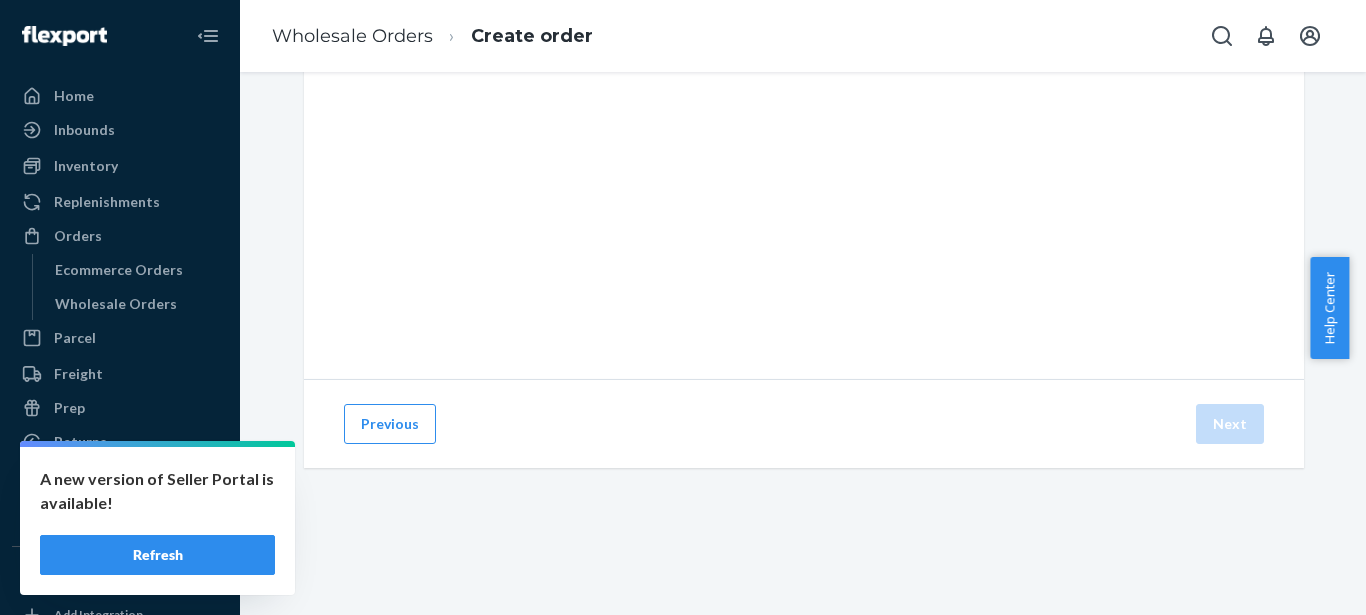scroll, scrollTop: 0, scrollLeft: 0, axis: both 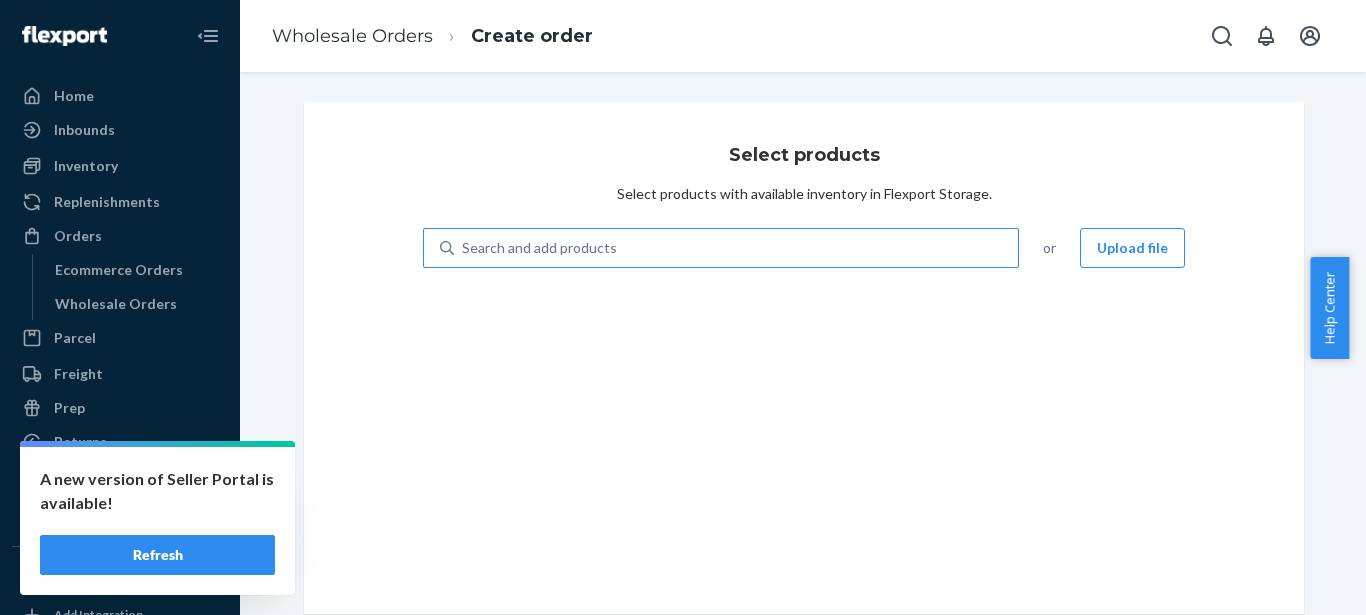 click on "Search and add products" at bounding box center [736, 248] 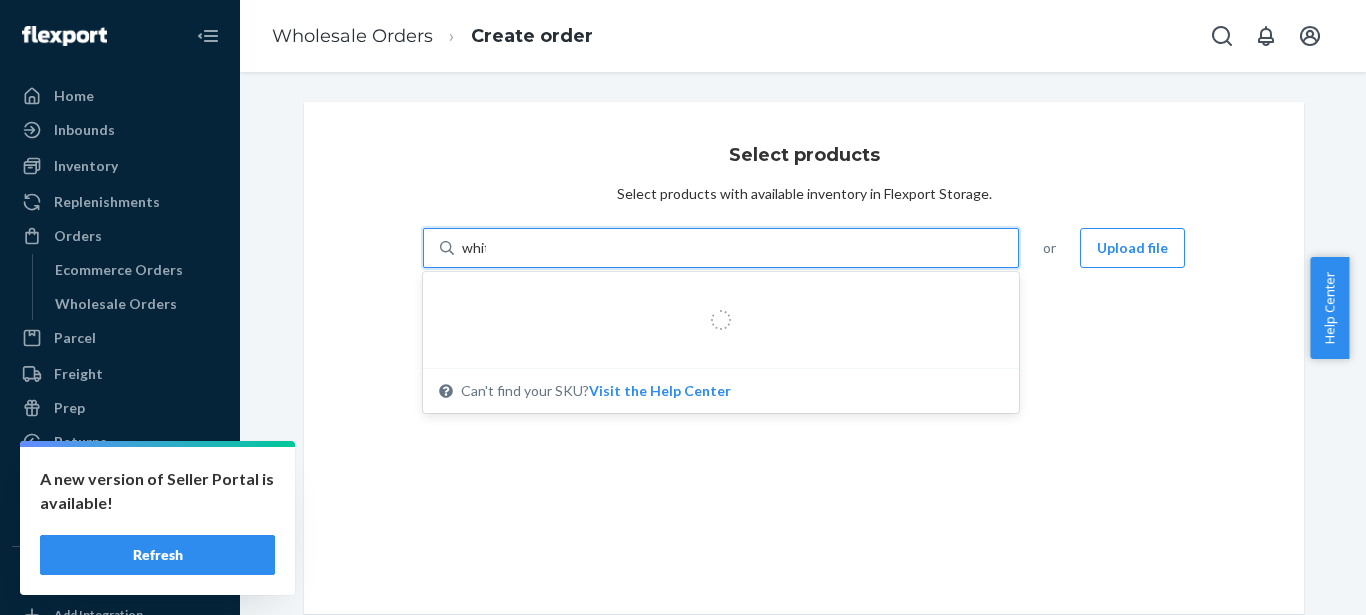 type on "white" 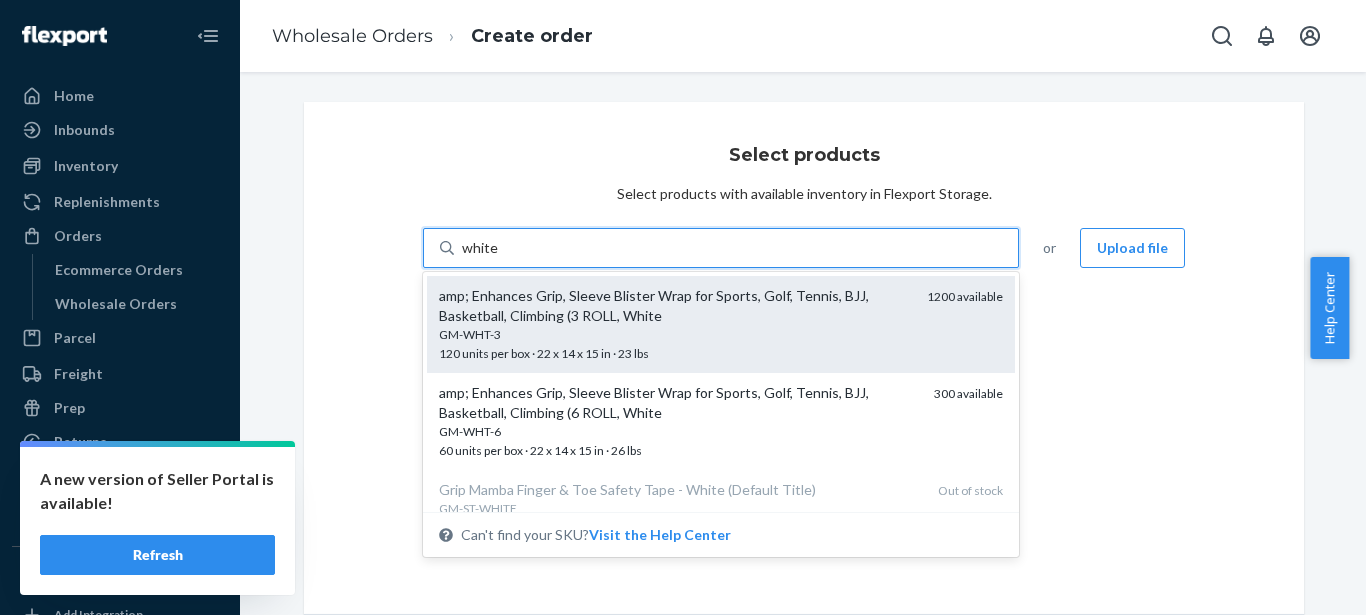 click on "GM-WHT-3 120 units per box · 22 x 14 x 15 in · 23 lbs" at bounding box center (675, 344) 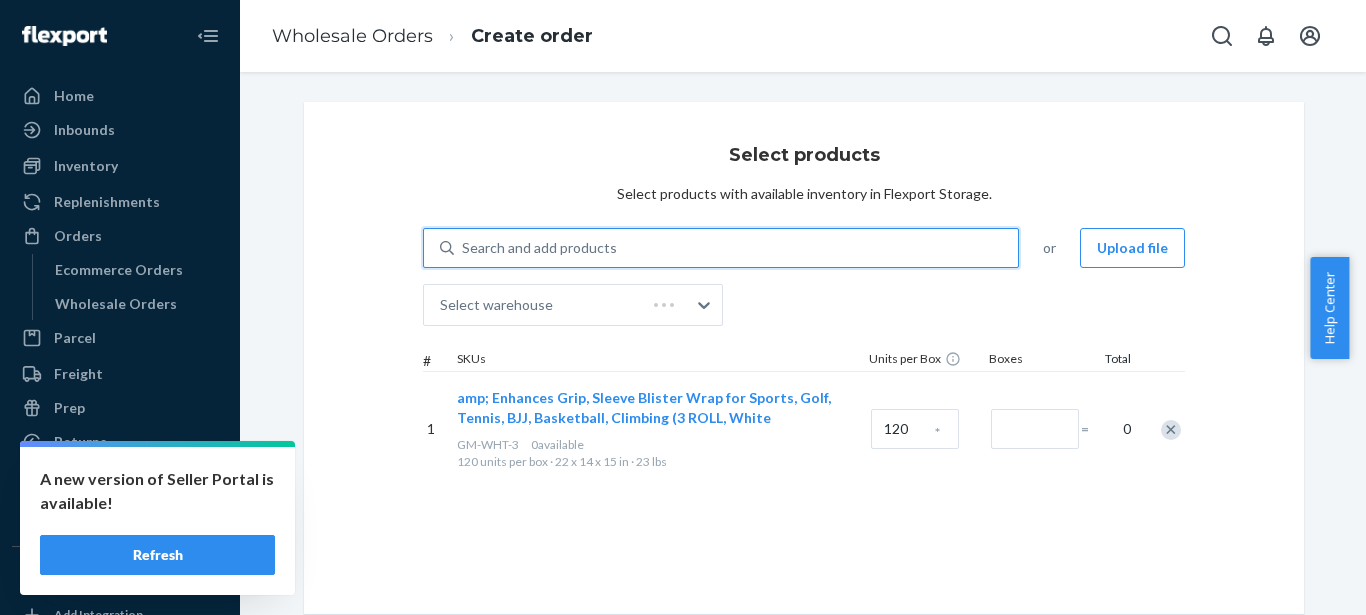 type 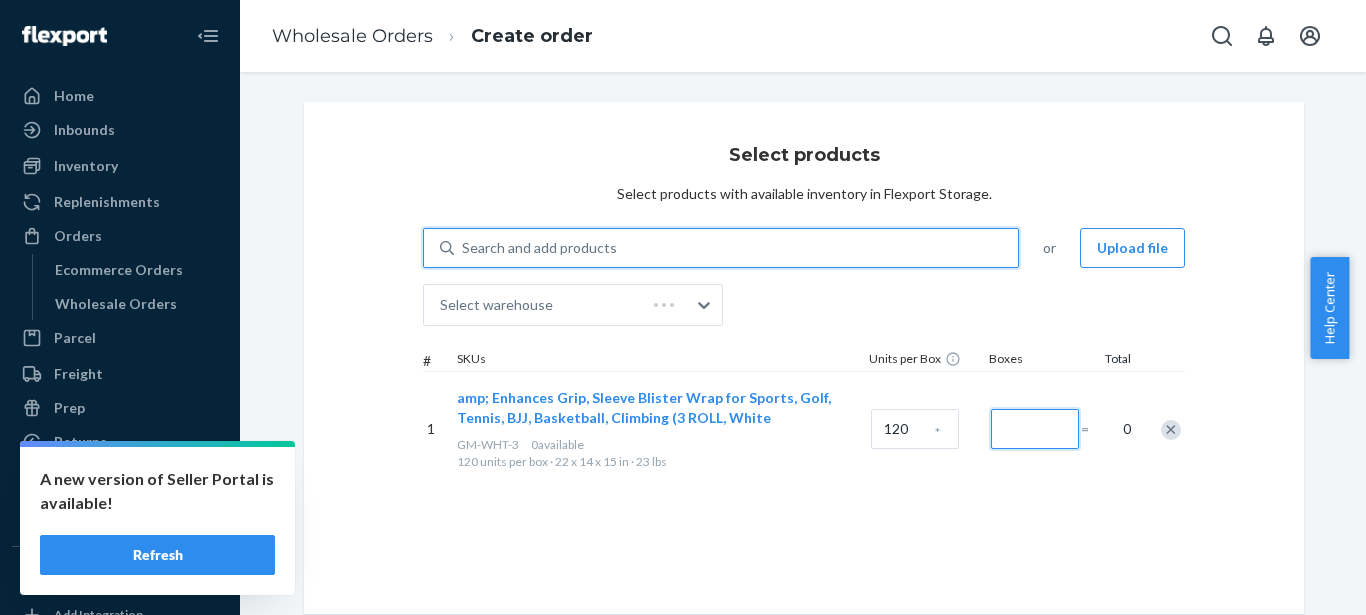 click at bounding box center [1035, 429] 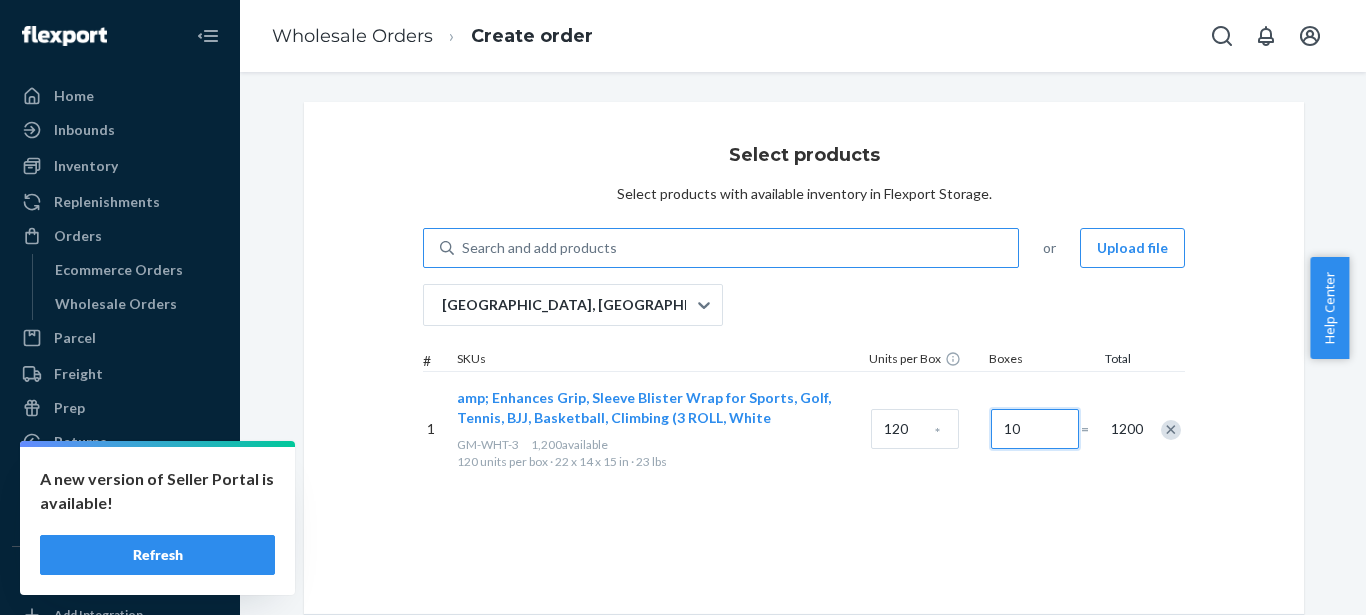 type on "10" 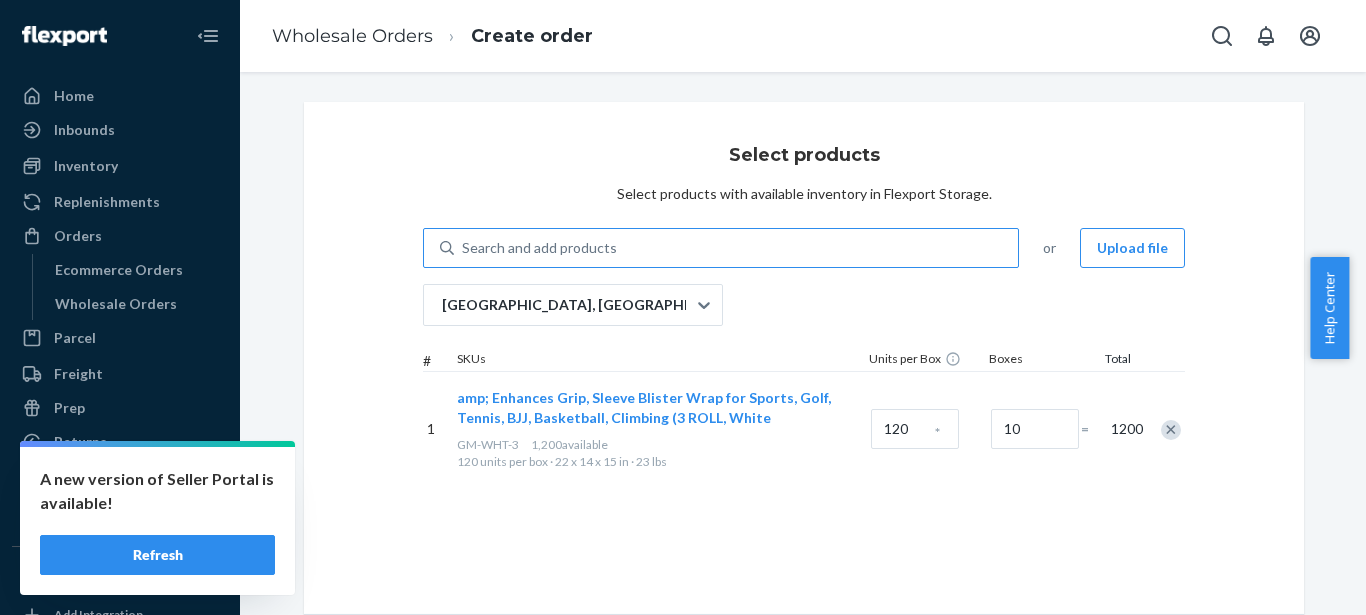 click on "Search and add products" at bounding box center (539, 248) 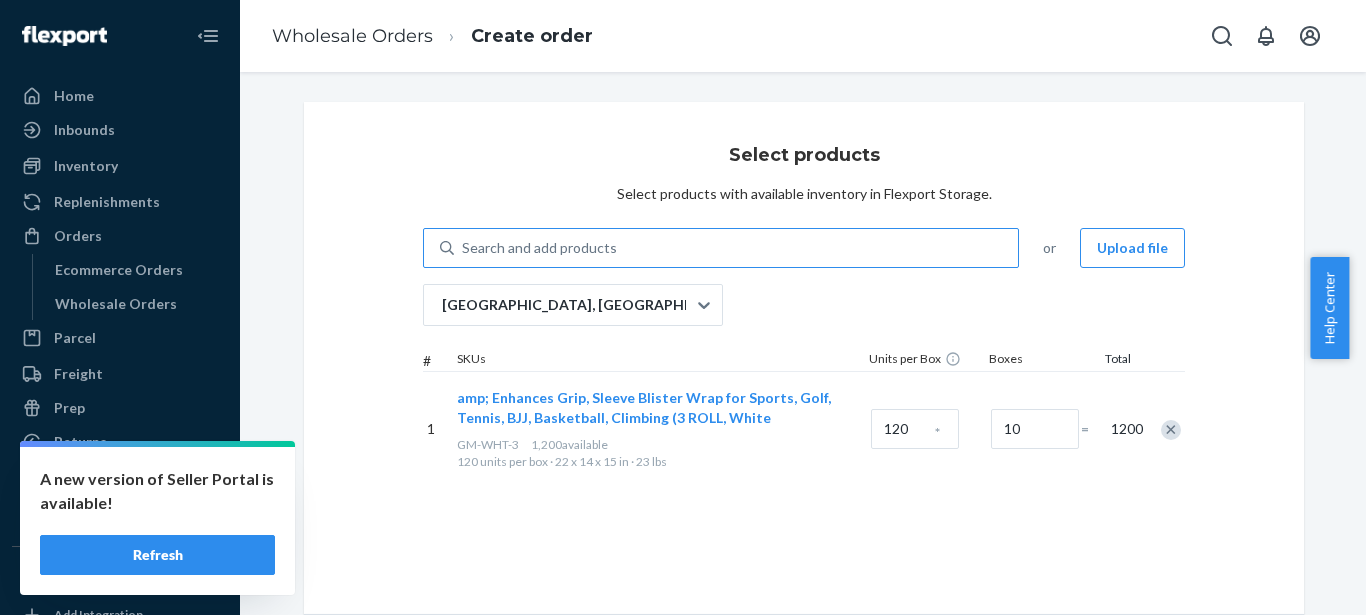 click on "Search and add products" at bounding box center [463, 248] 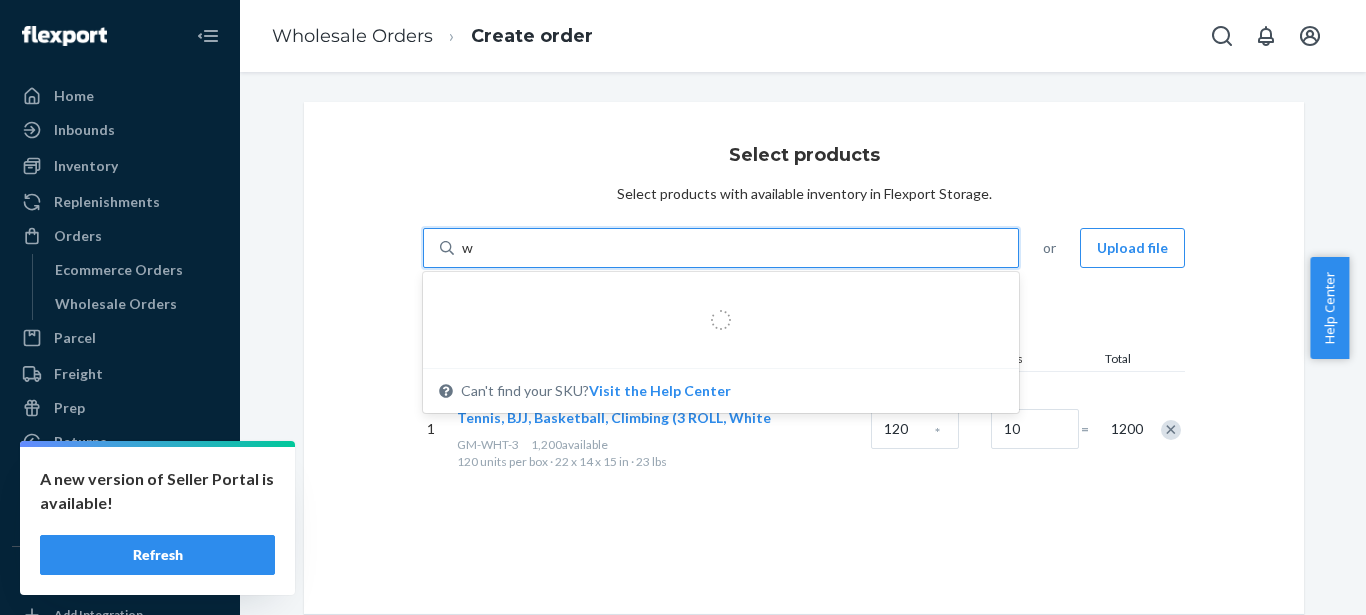 type on "wh" 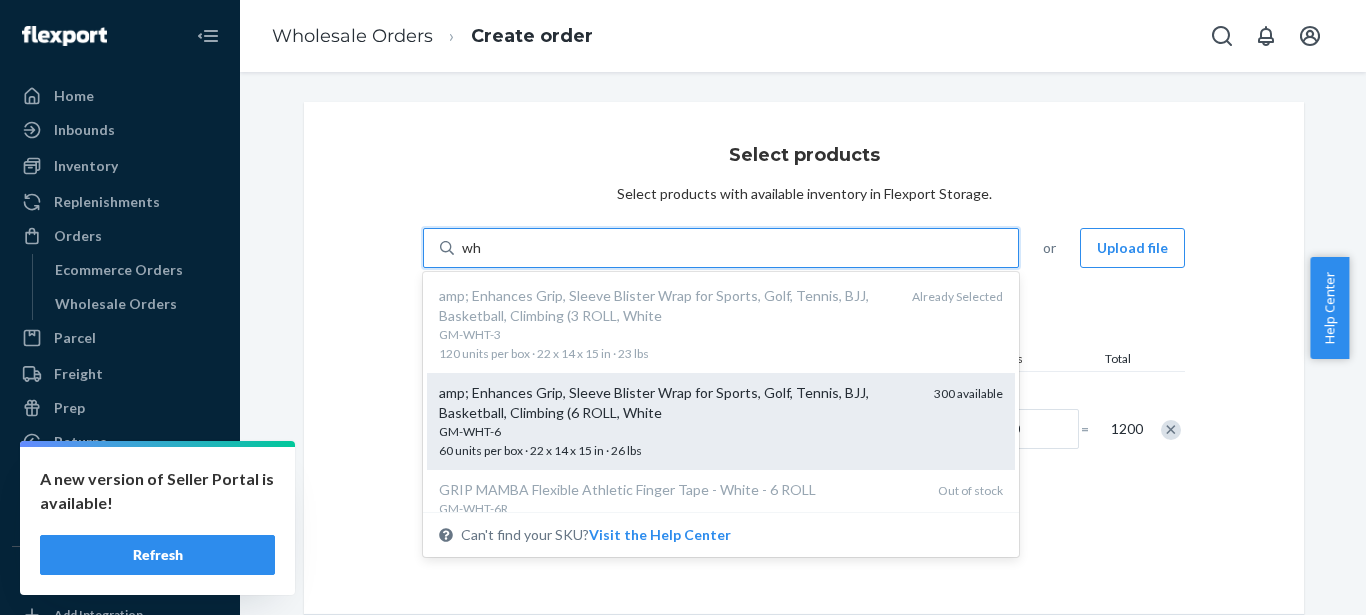 click on "amp; Enhances Grip, Sleeve Blister Wrap for Sports, Golf, Tennis, BJJ, Basketball, Climbing (6 ROLL, White" at bounding box center [678, 403] 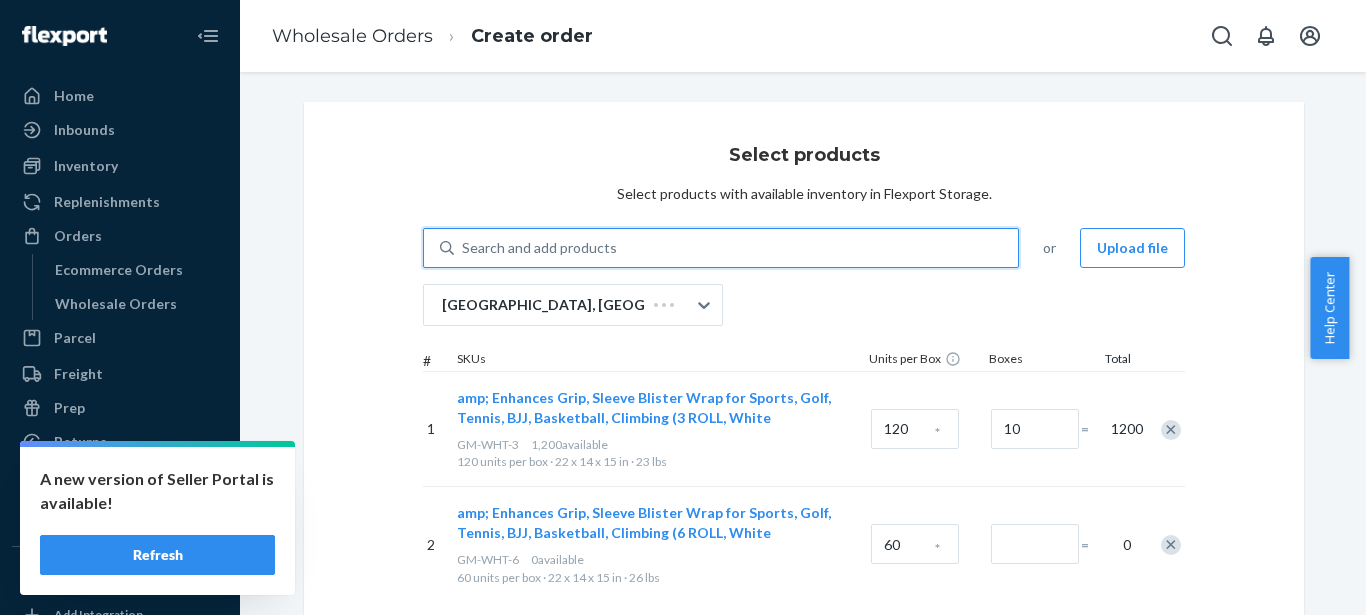 type 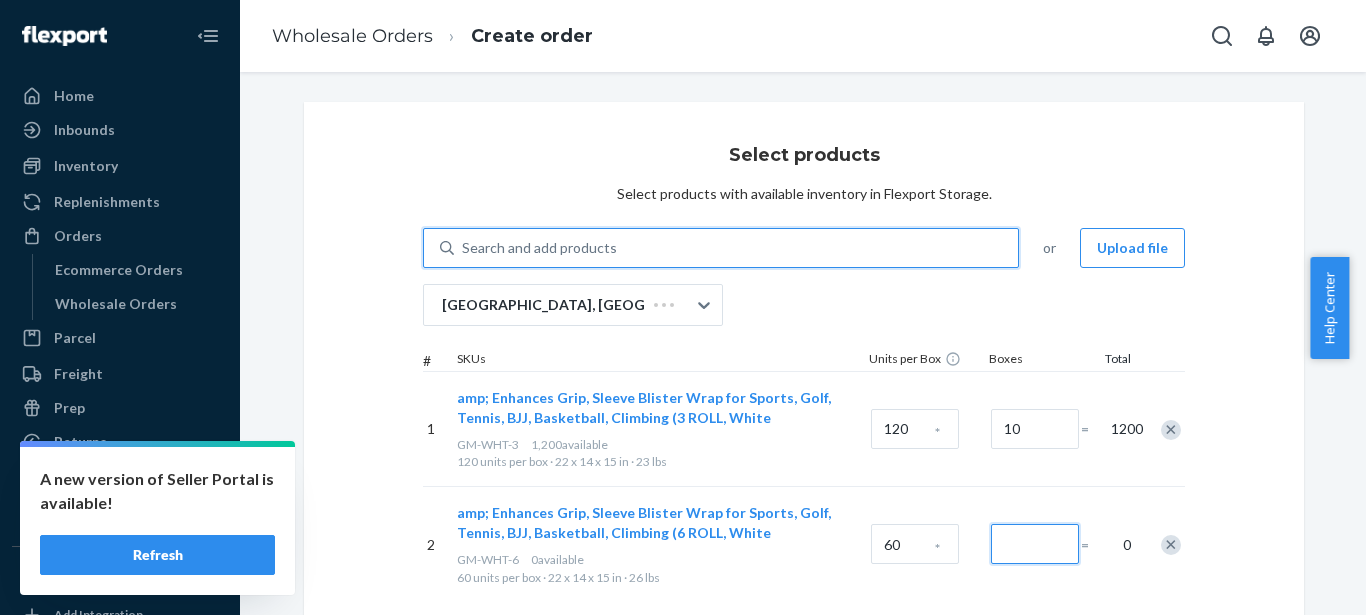 click at bounding box center [1035, 544] 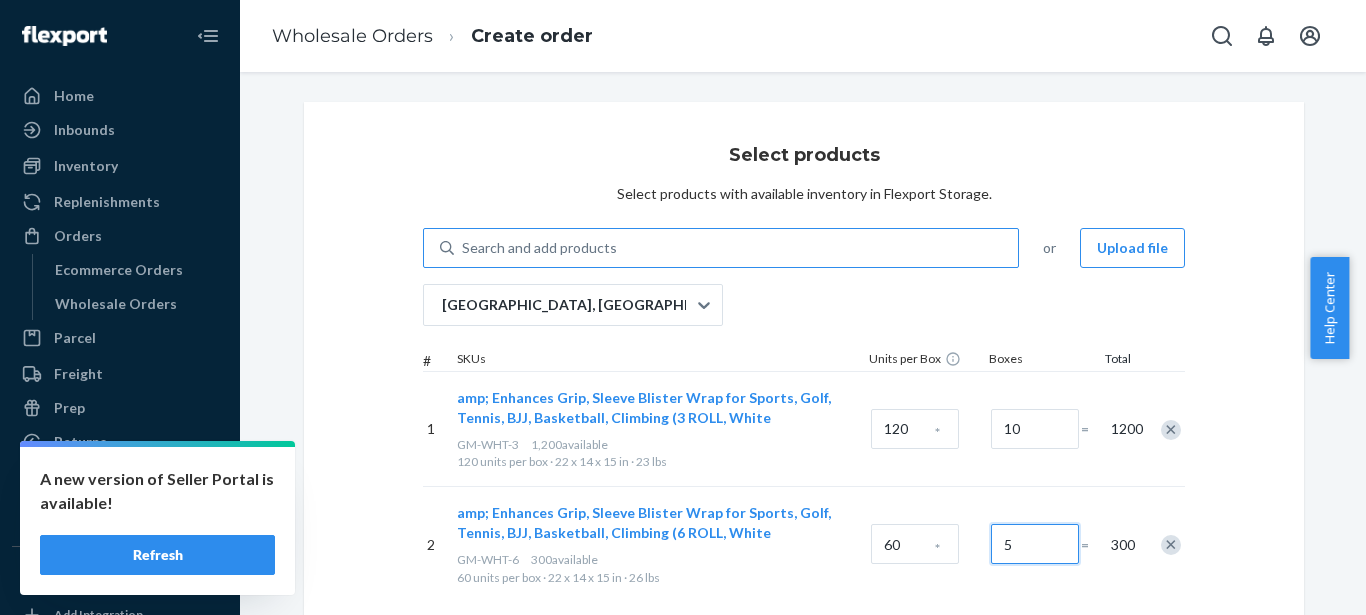 type on "5" 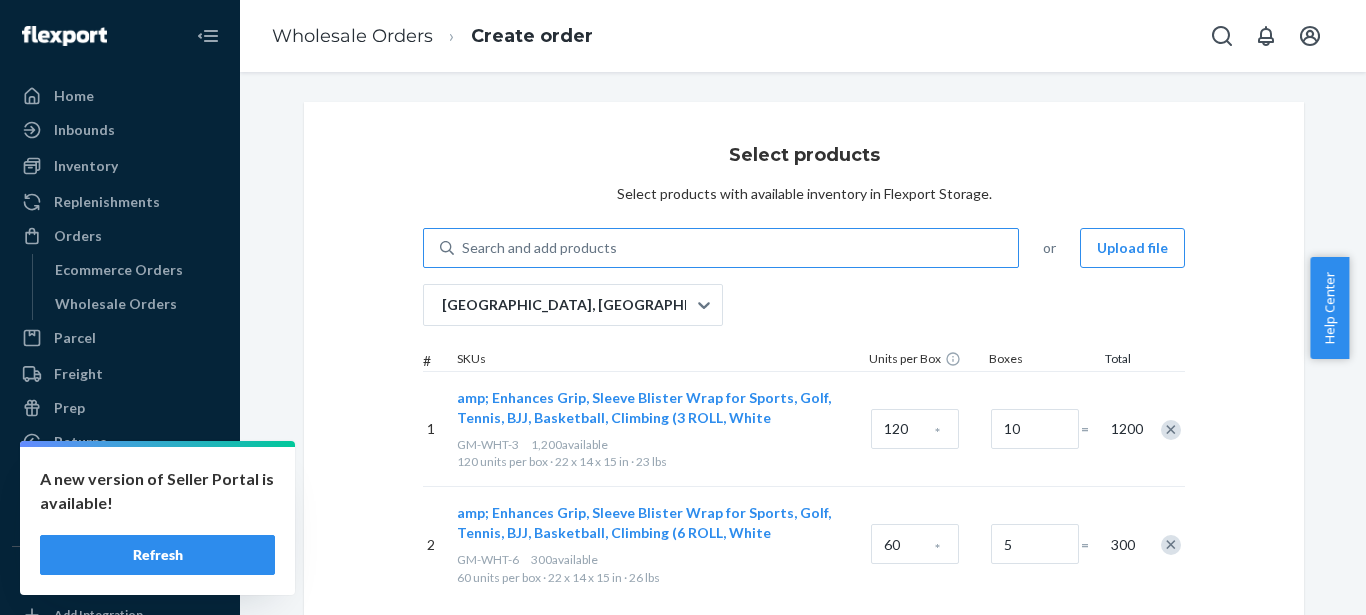 click on "Select products Select products with available inventory in Flexport Storage. Search and add products or Upload file [GEOGRAPHIC_DATA], [GEOGRAPHIC_DATA] # SKUs Units per Box Boxes Total 1   amp; Enhances Grip, Sleeve Blister Wrap for Sports, Golf, Tennis, BJJ, Basketball, Climbing (3 ROLL, [PERSON_NAME]-WHT-3 1,200  available   120 units per box · 22 x 14 x 15 in · 23 lbs 120 * 10 = 1200 2   amp; Enhances Grip, Sleeve Blister Wrap for Sports, Golf, Tennis, BJJ, Basketball, Climbing (6 ROLL, [PERSON_NAME]-WHT-6 300  available   60 units per box · 22 x 14 x 15 in · 26 lbs 60 * 5 = 300" at bounding box center [804, 372] 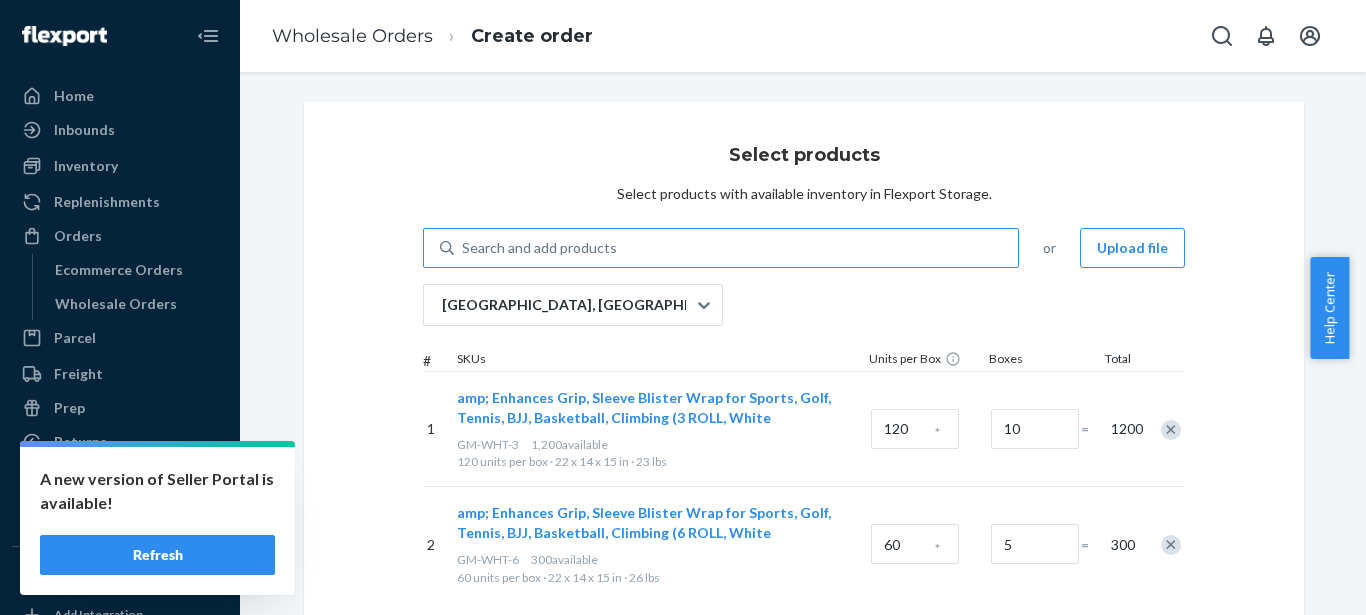 click on "Search and add products" at bounding box center (736, 248) 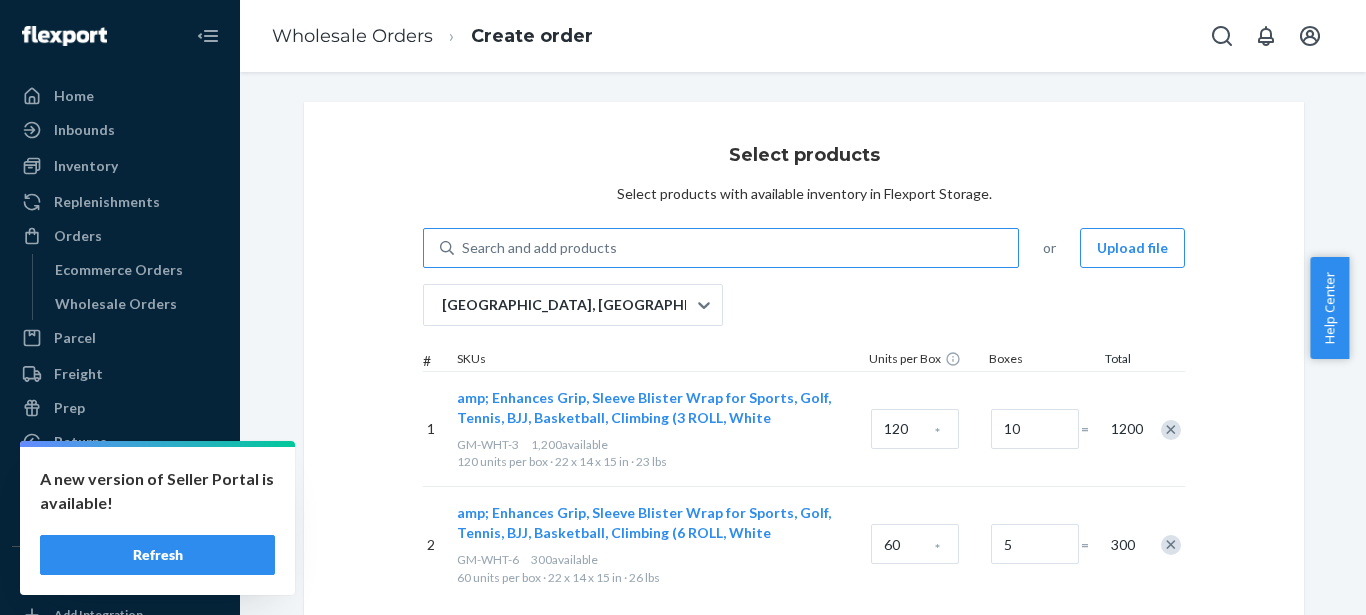 click on "Search and add products" at bounding box center [463, 248] 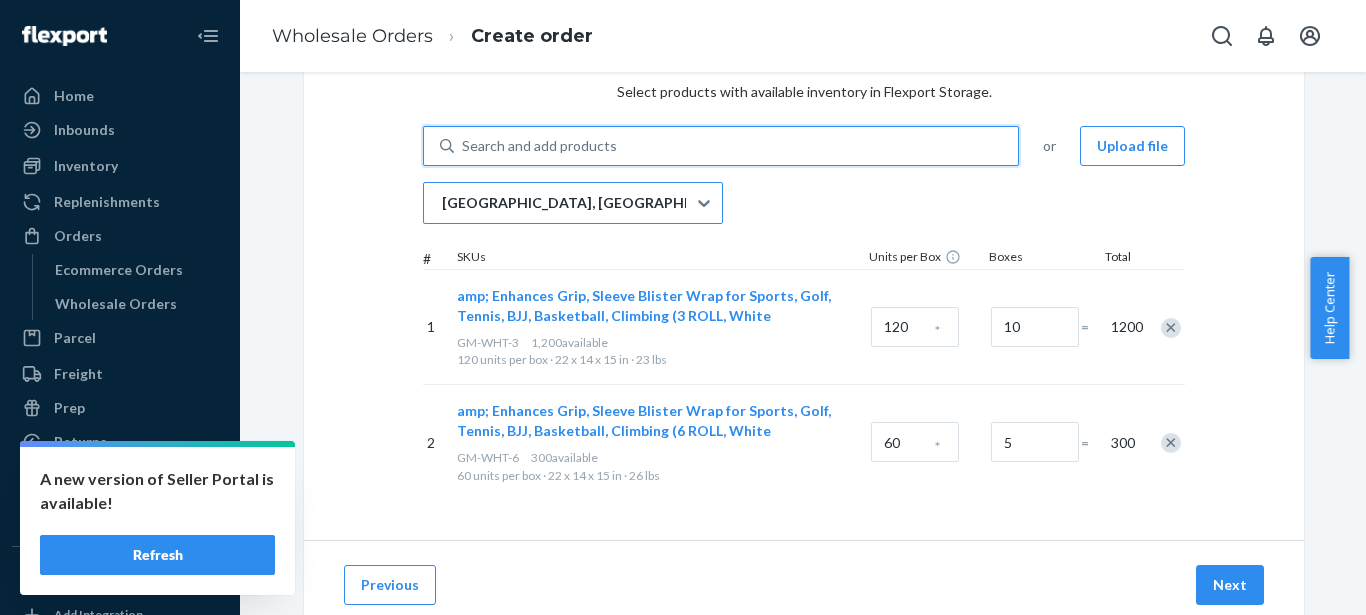scroll, scrollTop: 0, scrollLeft: 0, axis: both 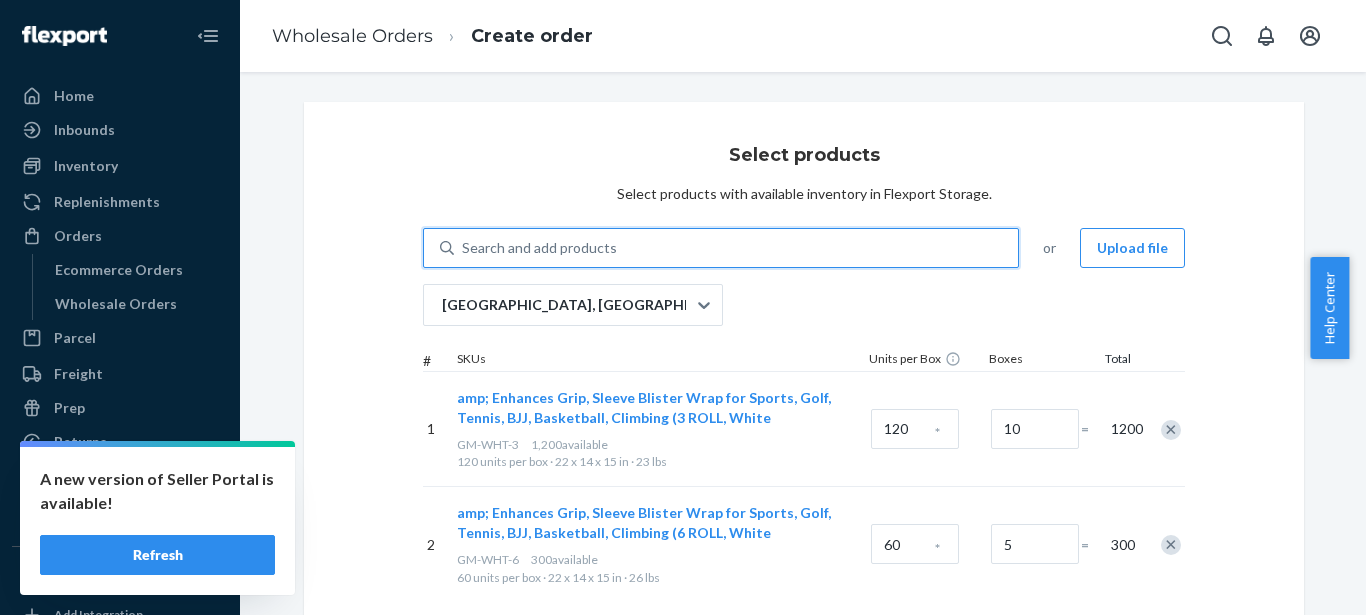 type on "w" 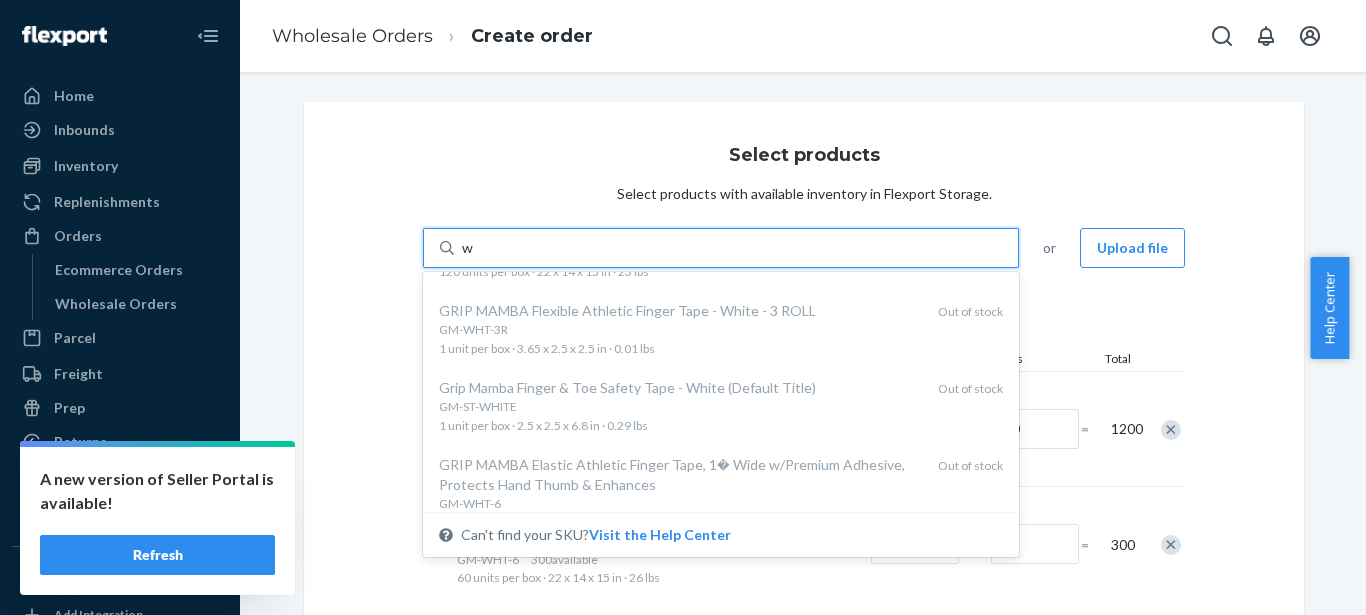 scroll, scrollTop: 0, scrollLeft: 0, axis: both 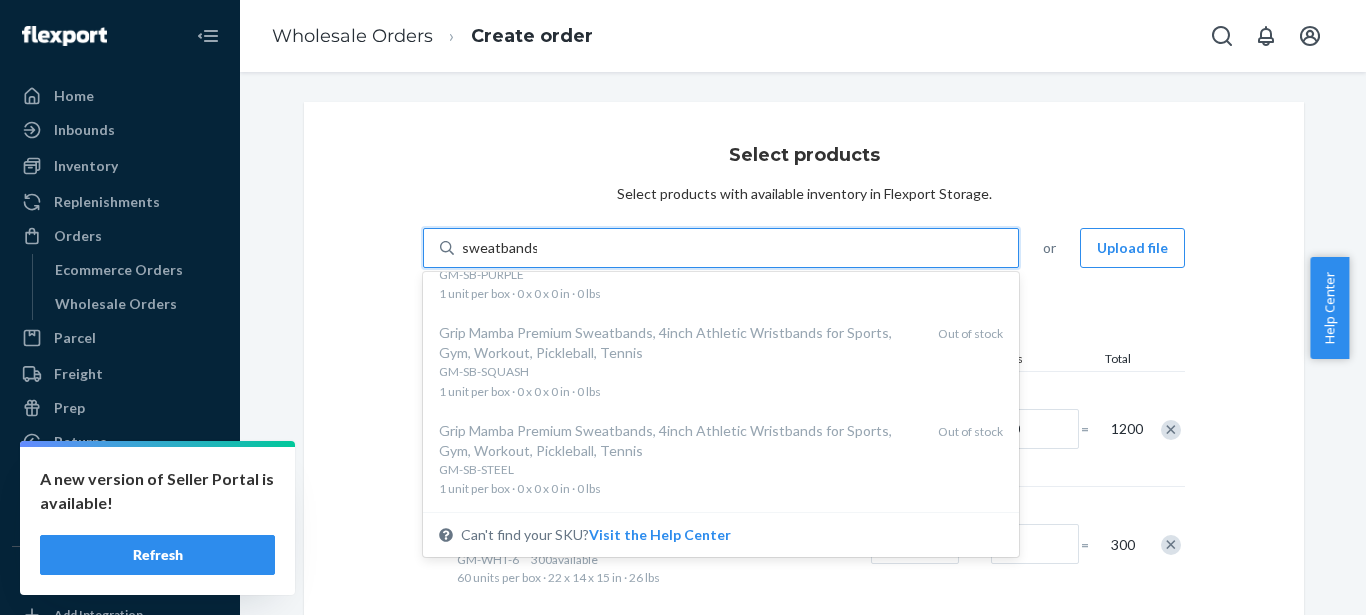 type on "sweatbands" 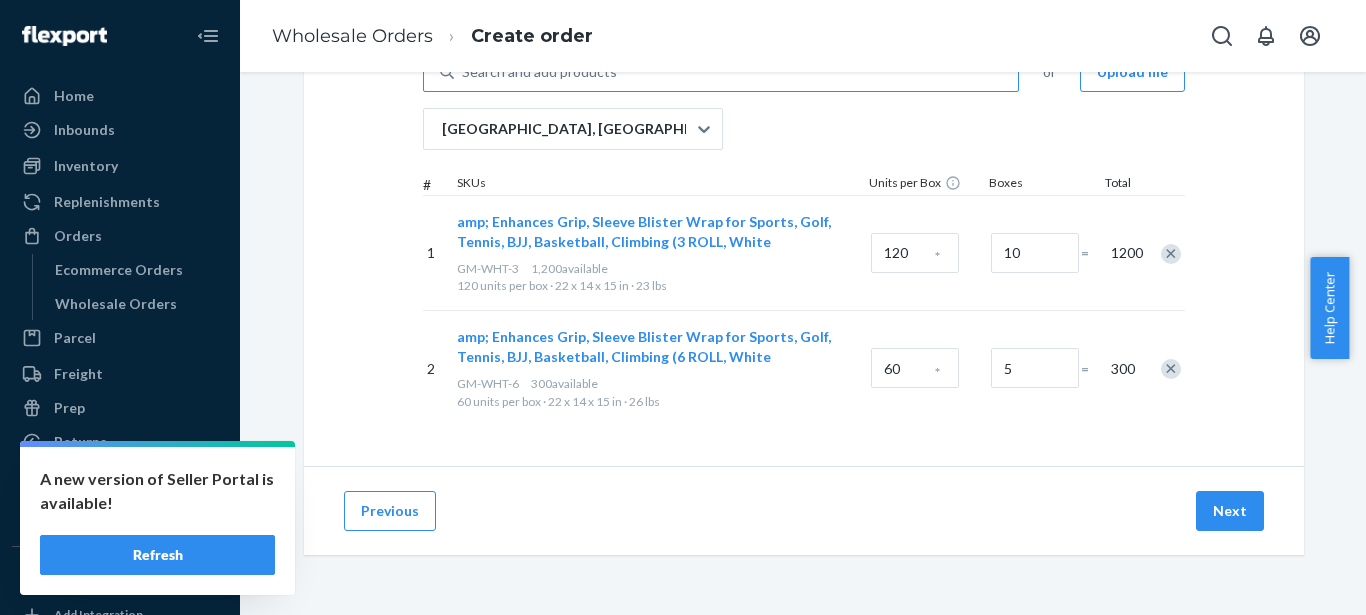 scroll, scrollTop: 235, scrollLeft: 0, axis: vertical 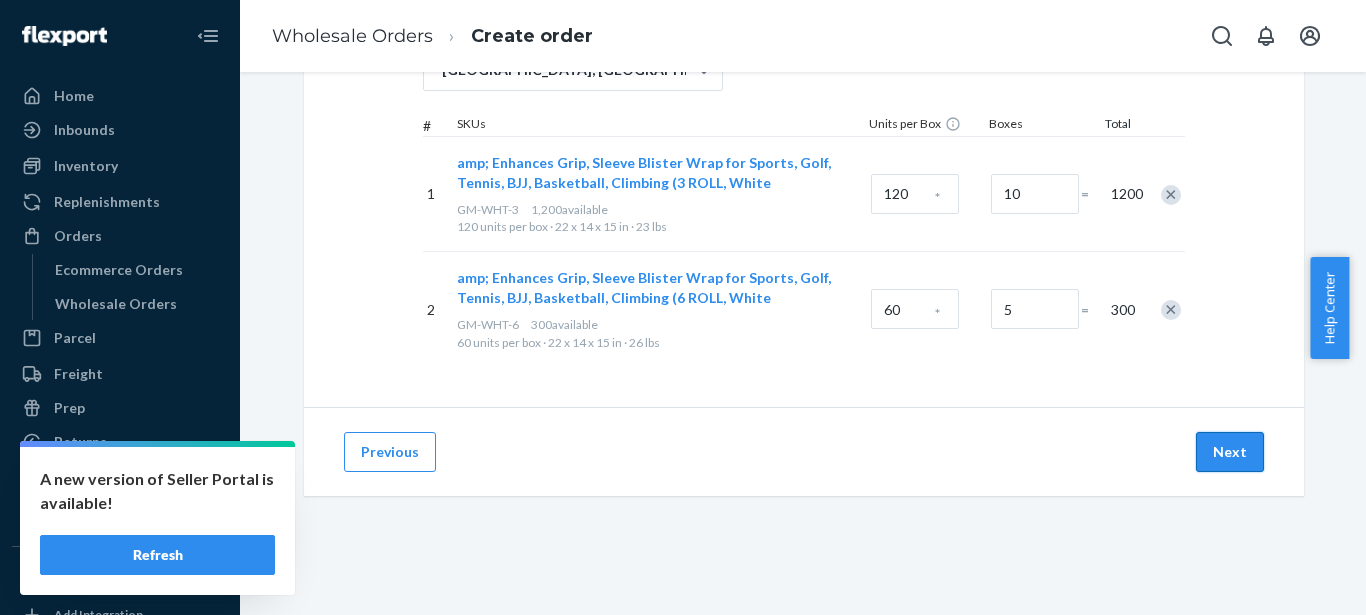 click on "Next" at bounding box center [1230, 452] 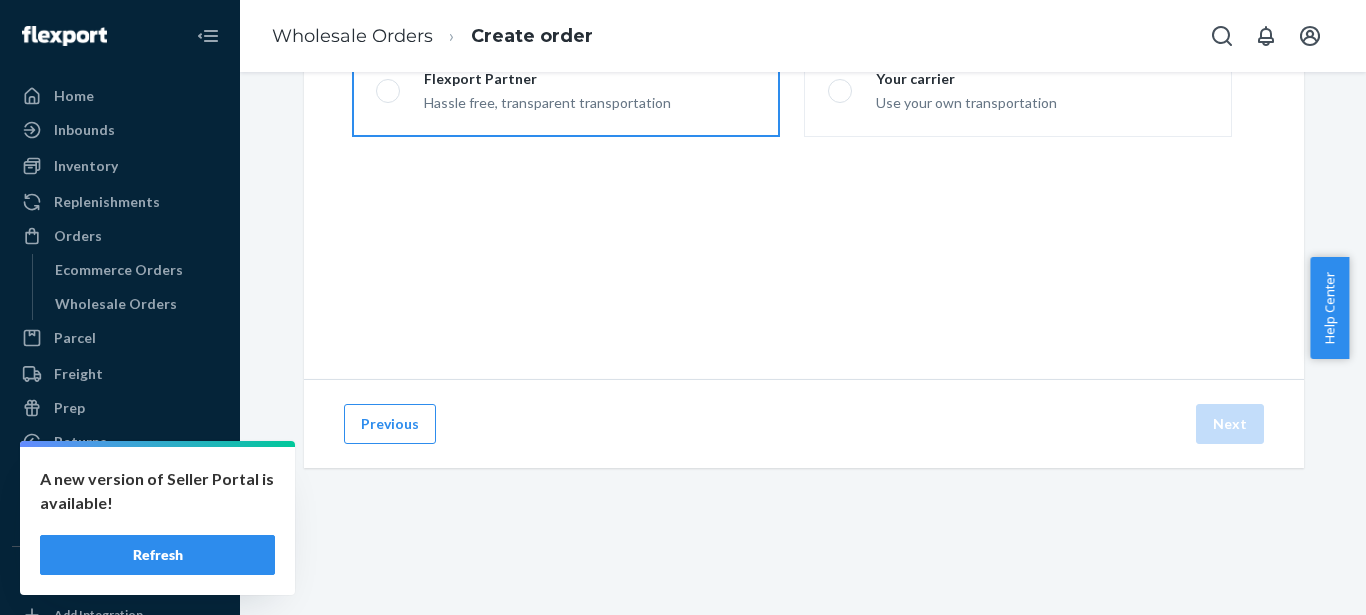 scroll, scrollTop: 0, scrollLeft: 0, axis: both 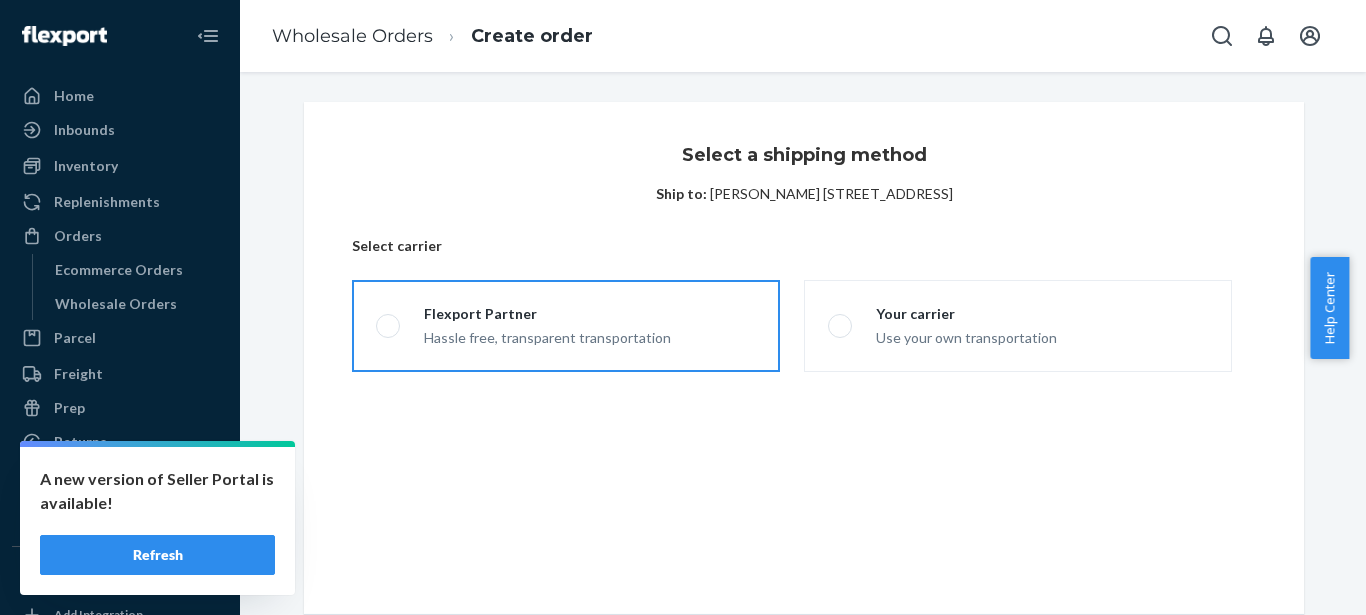 click on "Flexport Partner" at bounding box center (547, 314) 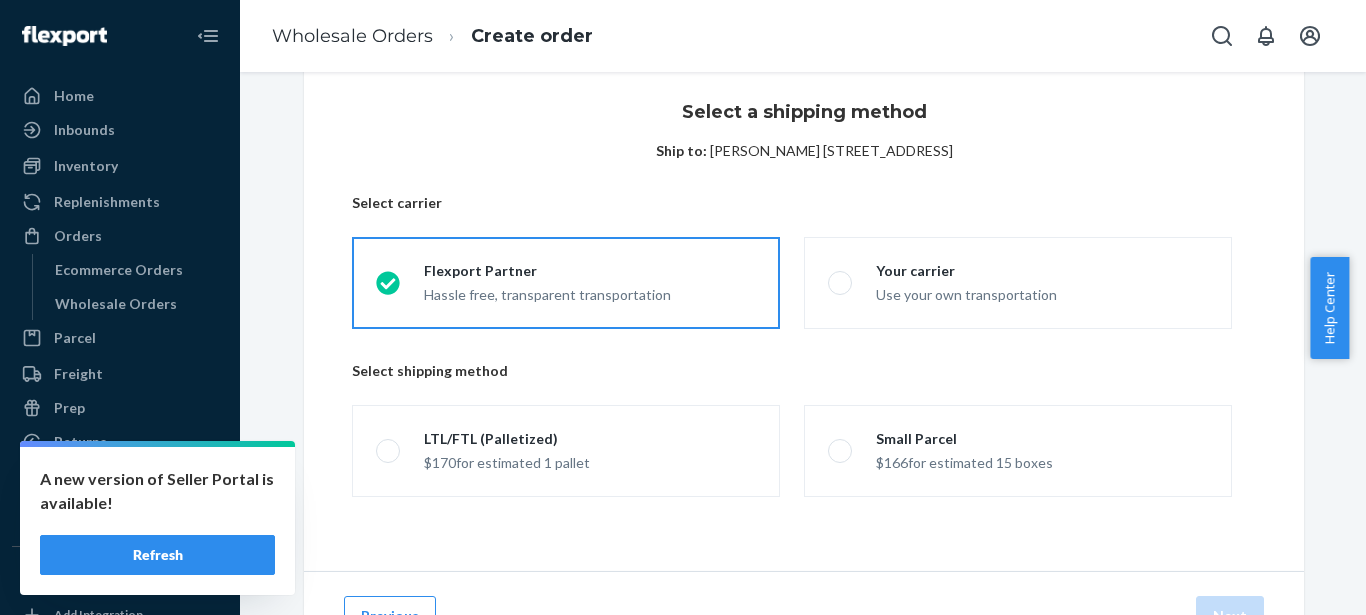scroll, scrollTop: 102, scrollLeft: 0, axis: vertical 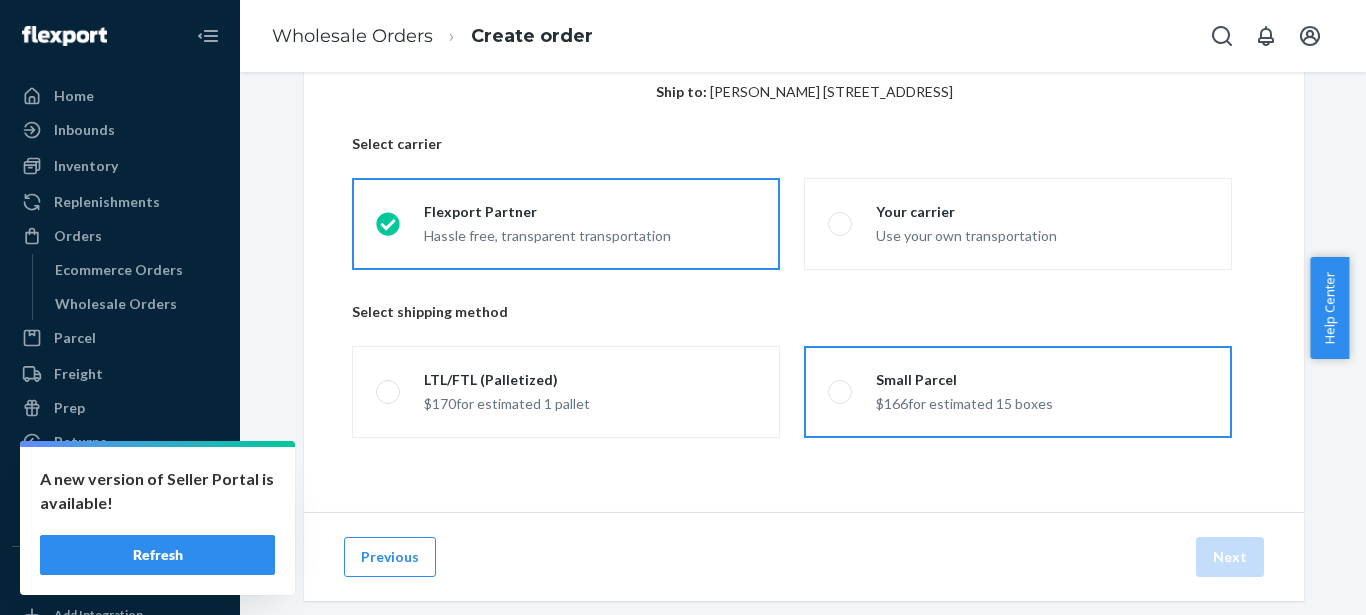 click on "$166  for estimated 15 boxes" at bounding box center [964, 402] 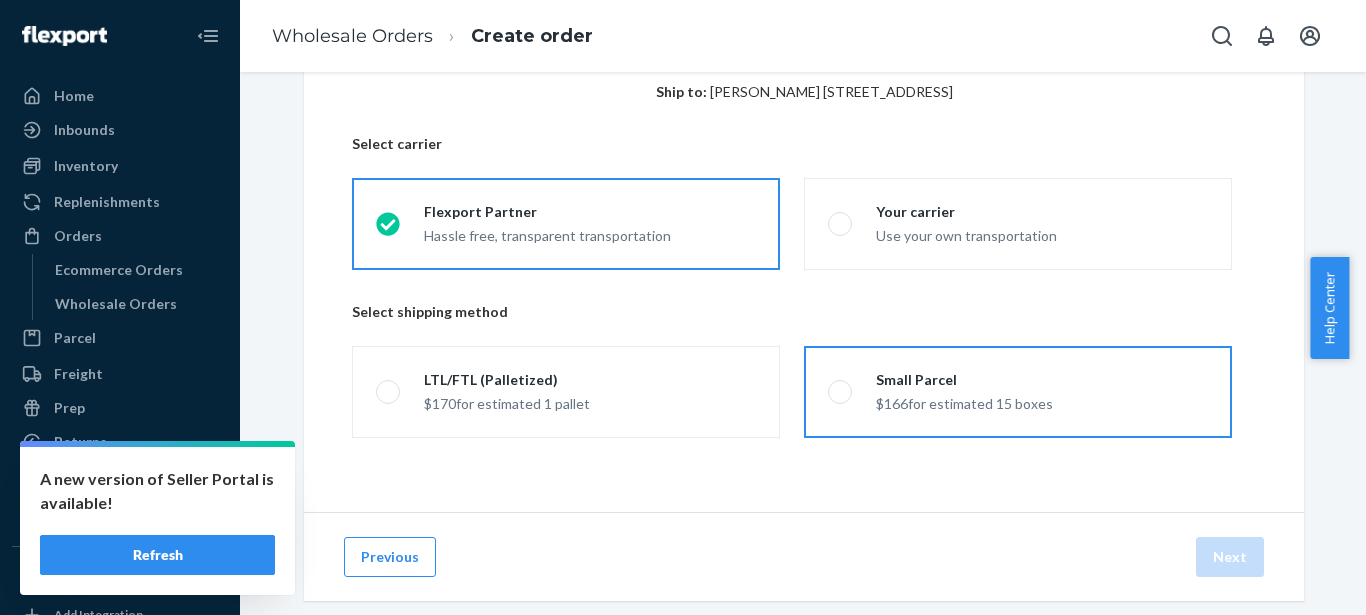 click on "Small Parcel $166  for estimated 15 boxes" at bounding box center [834, 392] 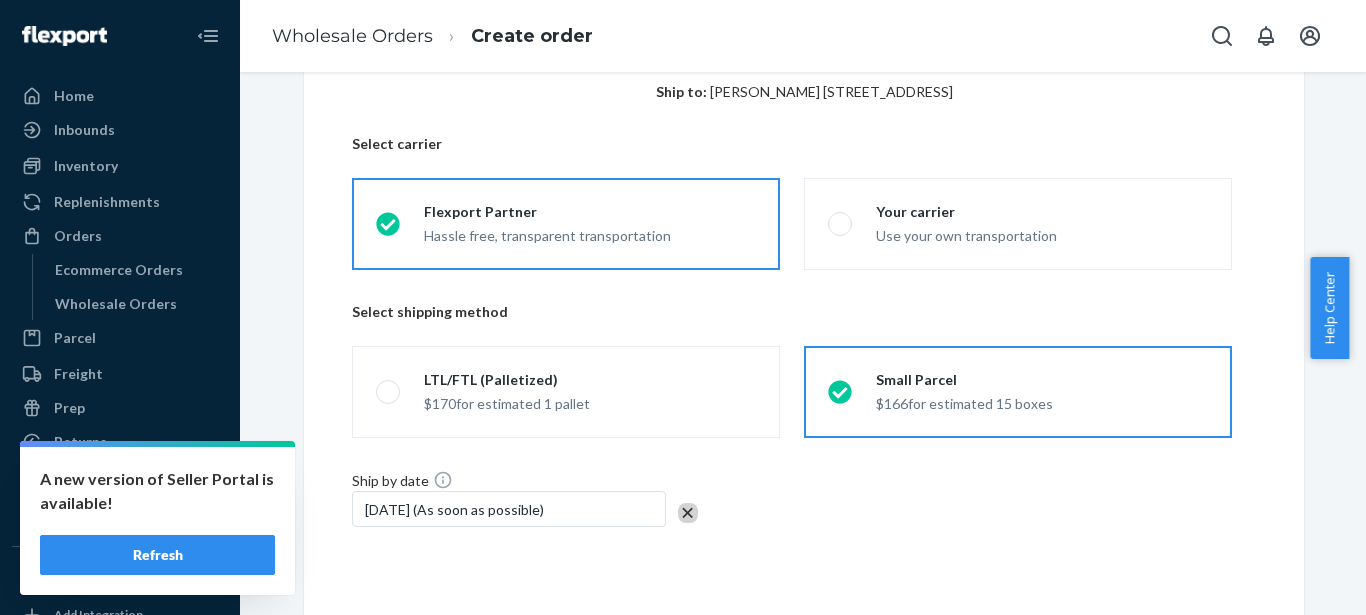 scroll, scrollTop: 204, scrollLeft: 0, axis: vertical 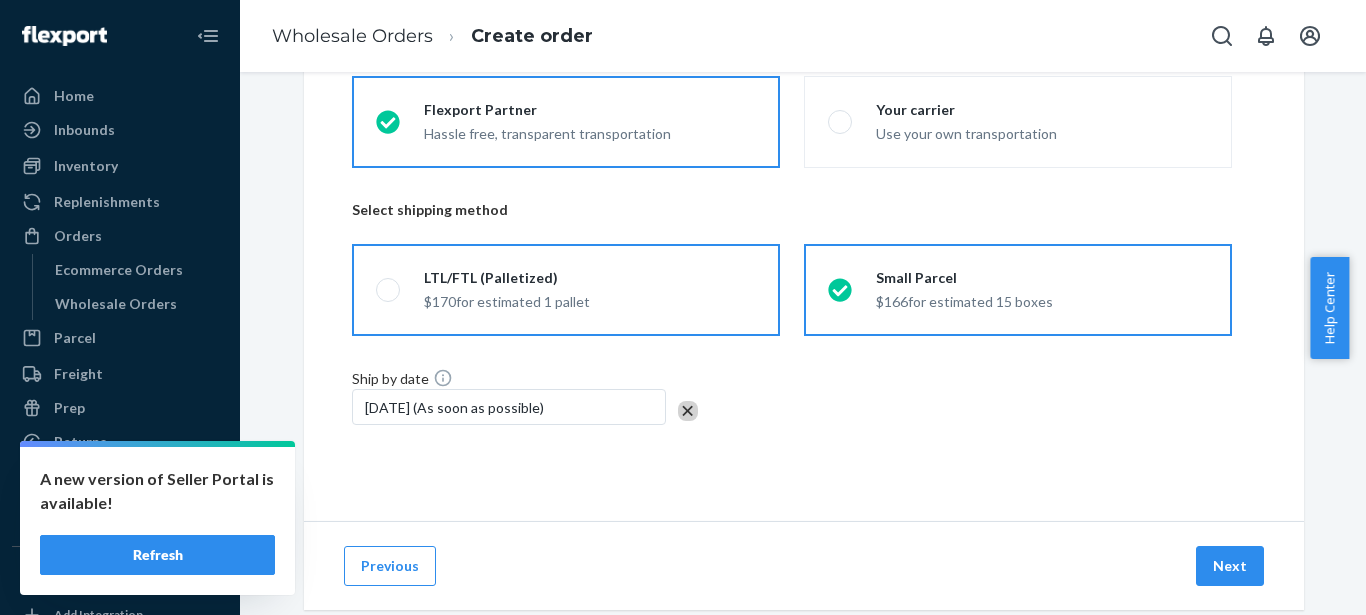 click on "LTL/FTL (Palletized) $170  for estimated 1 pallet" at bounding box center (566, 290) 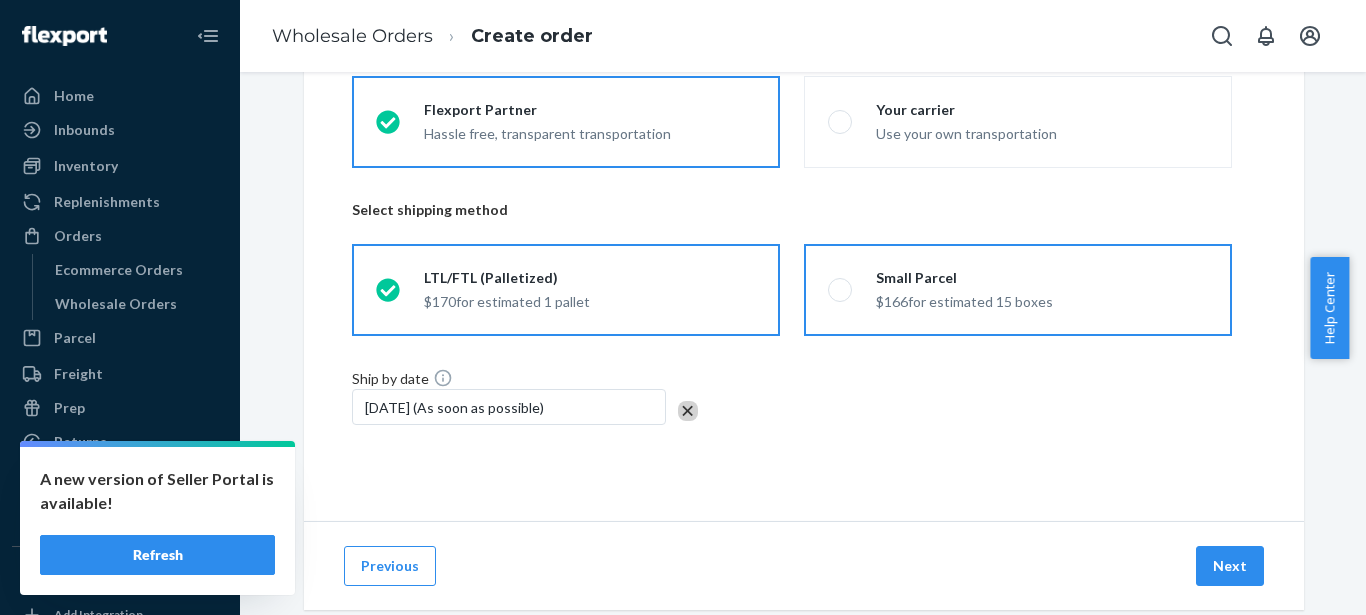click on "Small Parcel $166  for estimated 15 boxes" at bounding box center [1018, 290] 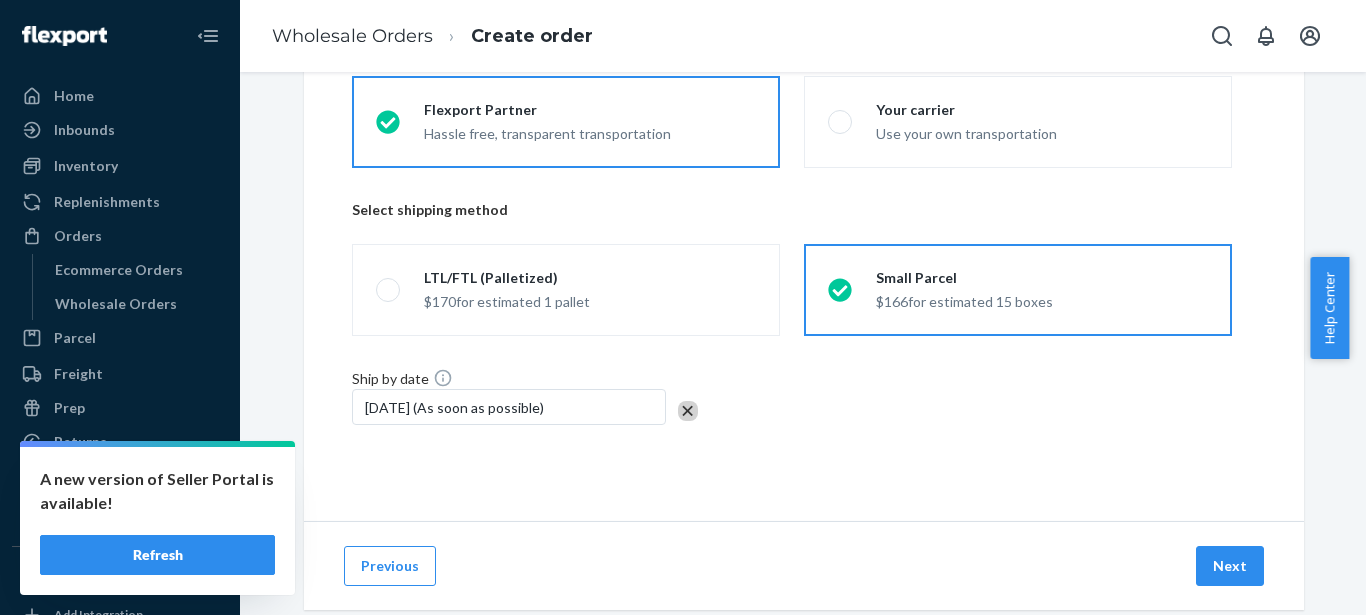 radio on "false" 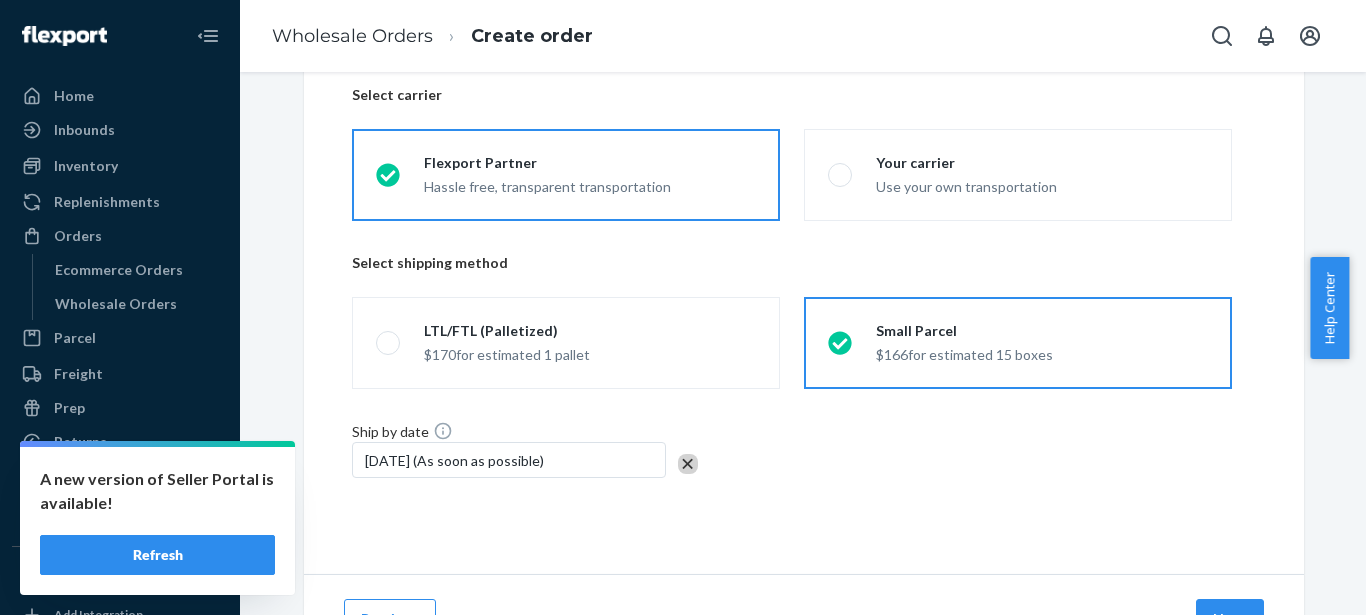 scroll, scrollTop: 102, scrollLeft: 0, axis: vertical 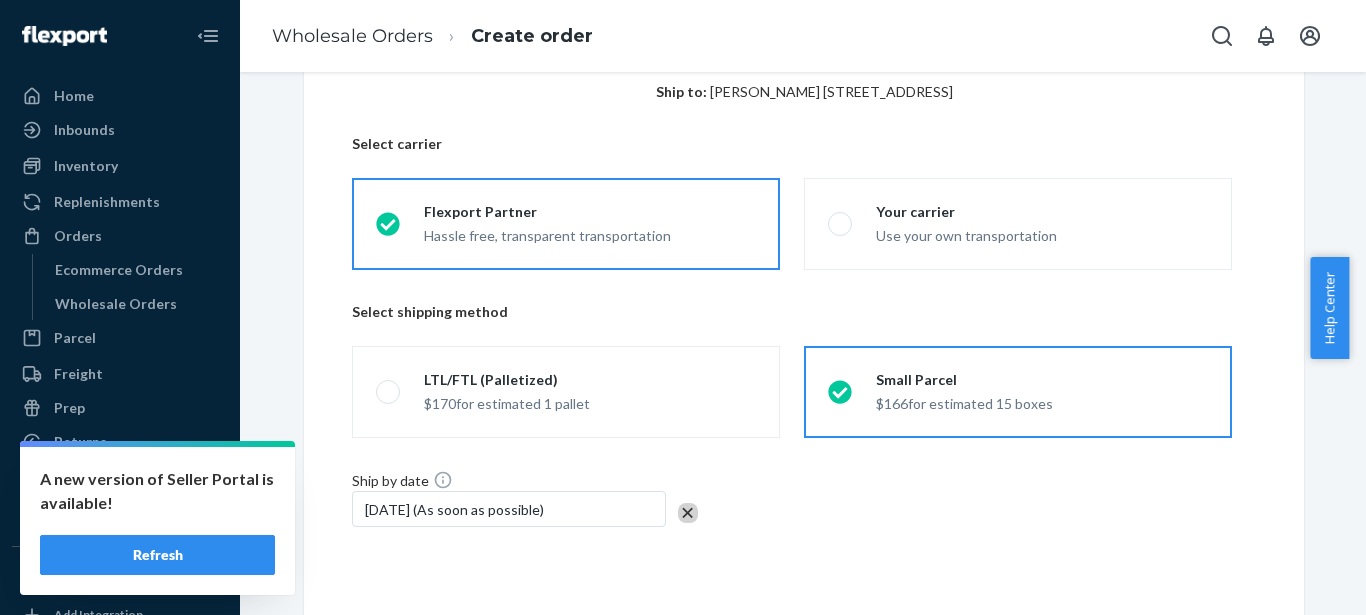 click on "Ship by date [DATE]   (As soon as possible)" at bounding box center [531, 510] 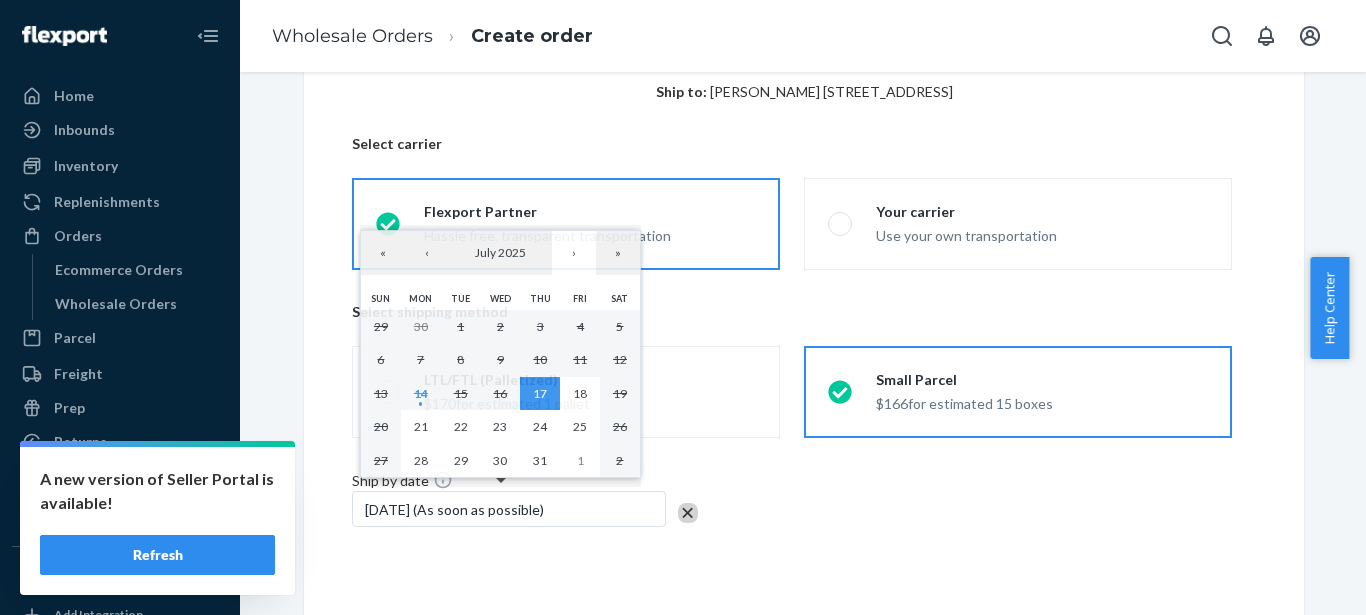 click on "Ship by date [DATE]   (As soon as possible)" at bounding box center [804, 510] 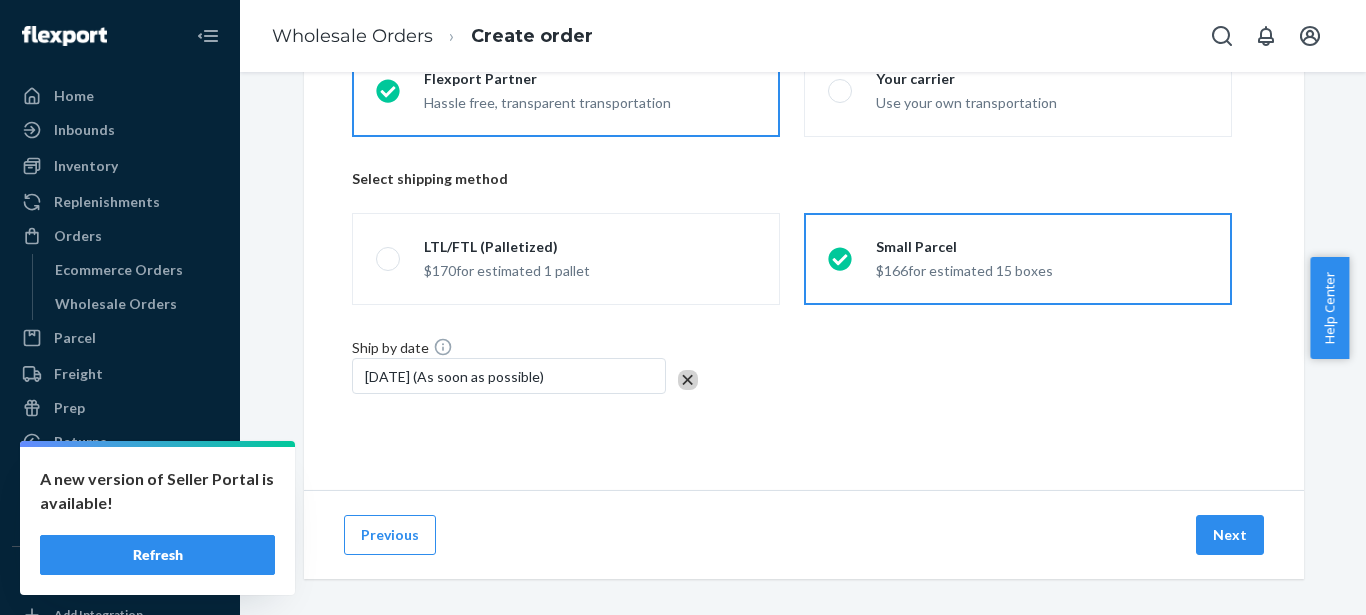 scroll, scrollTop: 0, scrollLeft: 0, axis: both 